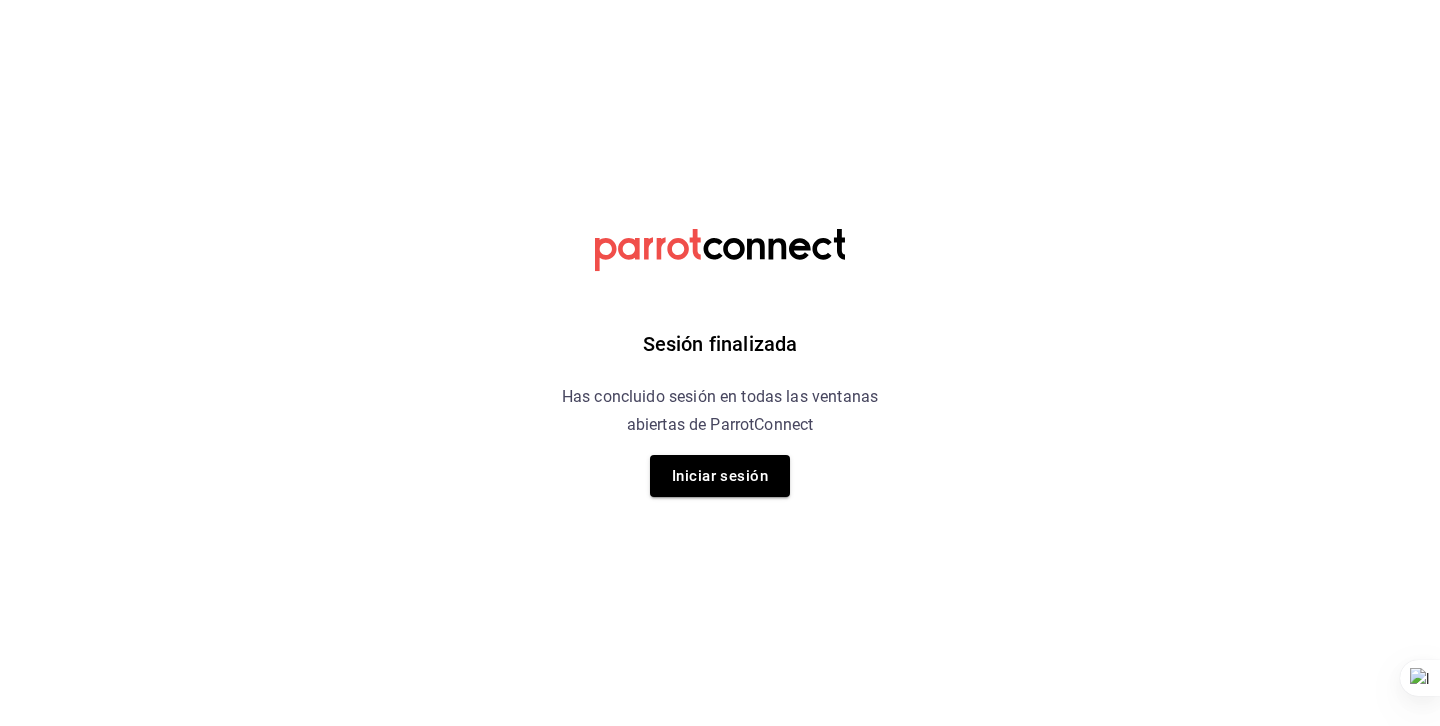 scroll, scrollTop: 0, scrollLeft: 0, axis: both 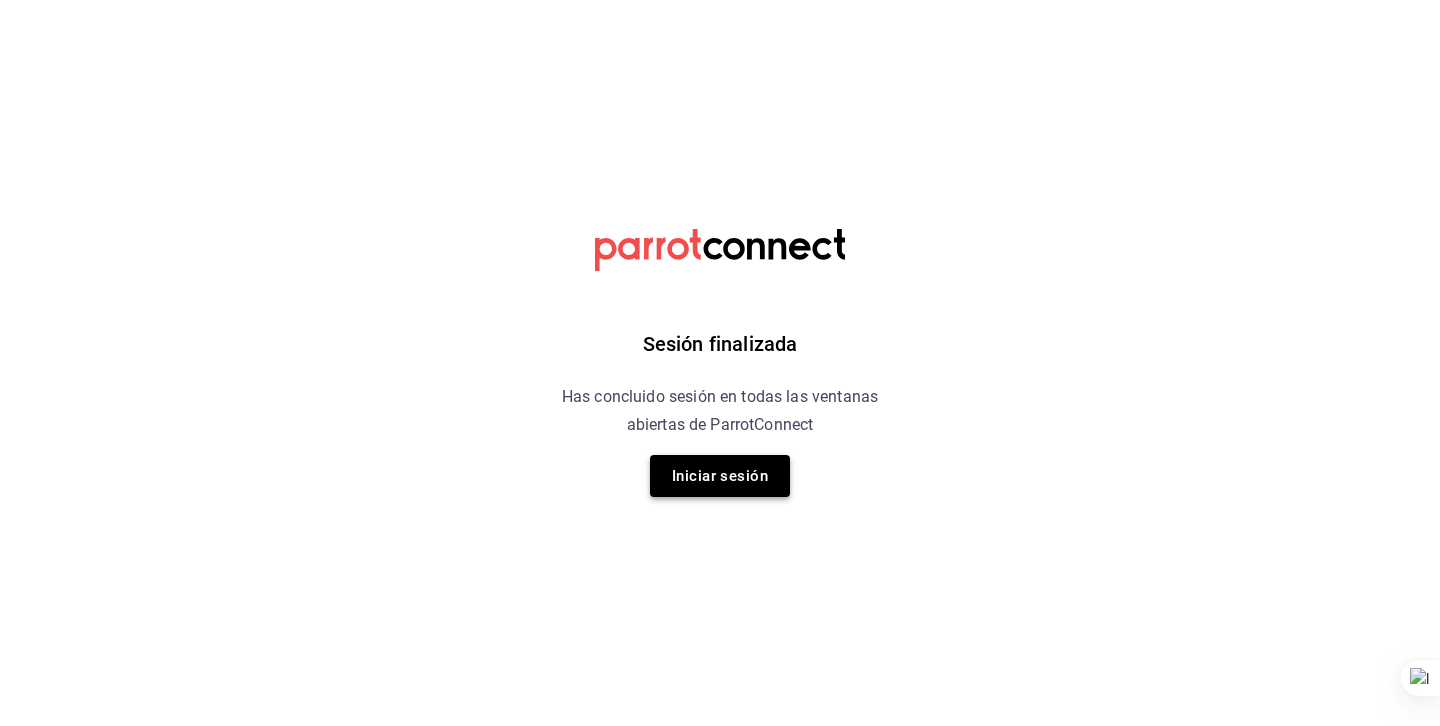 click on "Iniciar sesión" at bounding box center [720, 476] 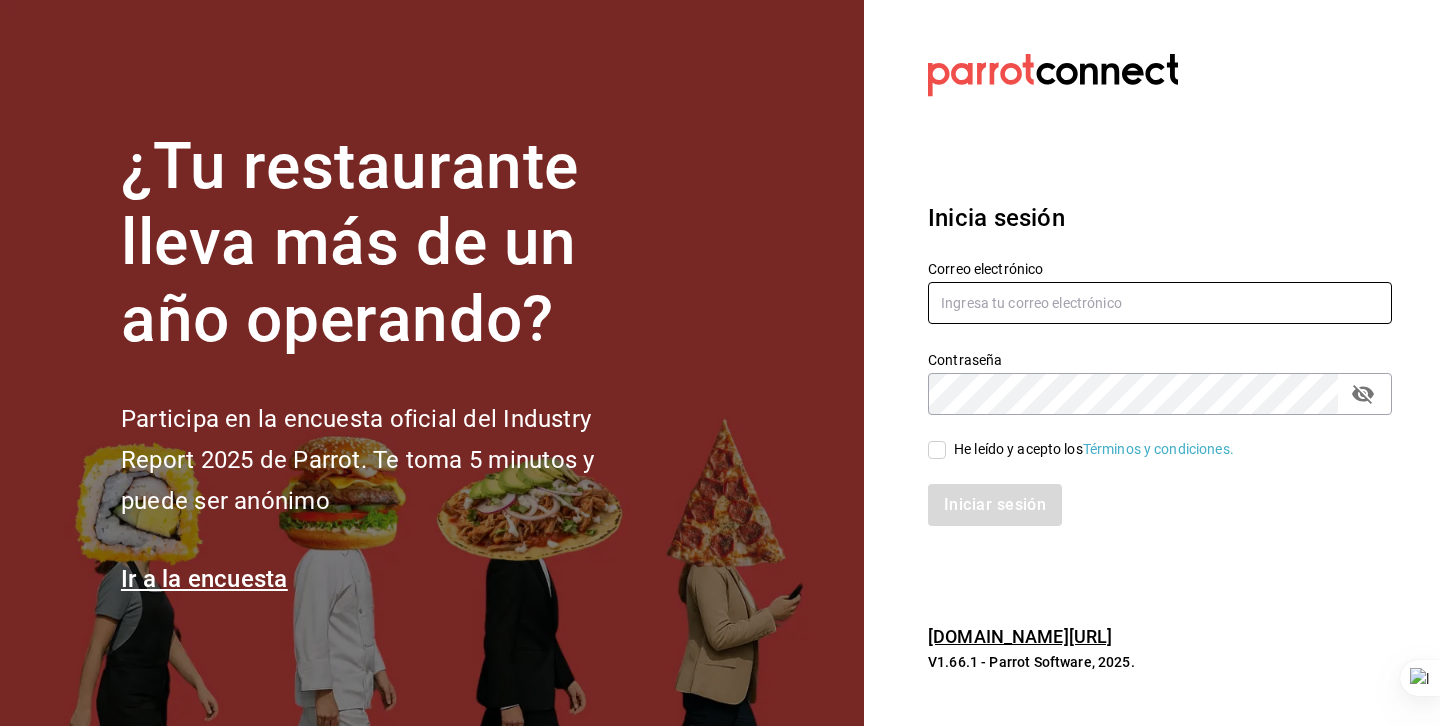 click at bounding box center [1160, 303] 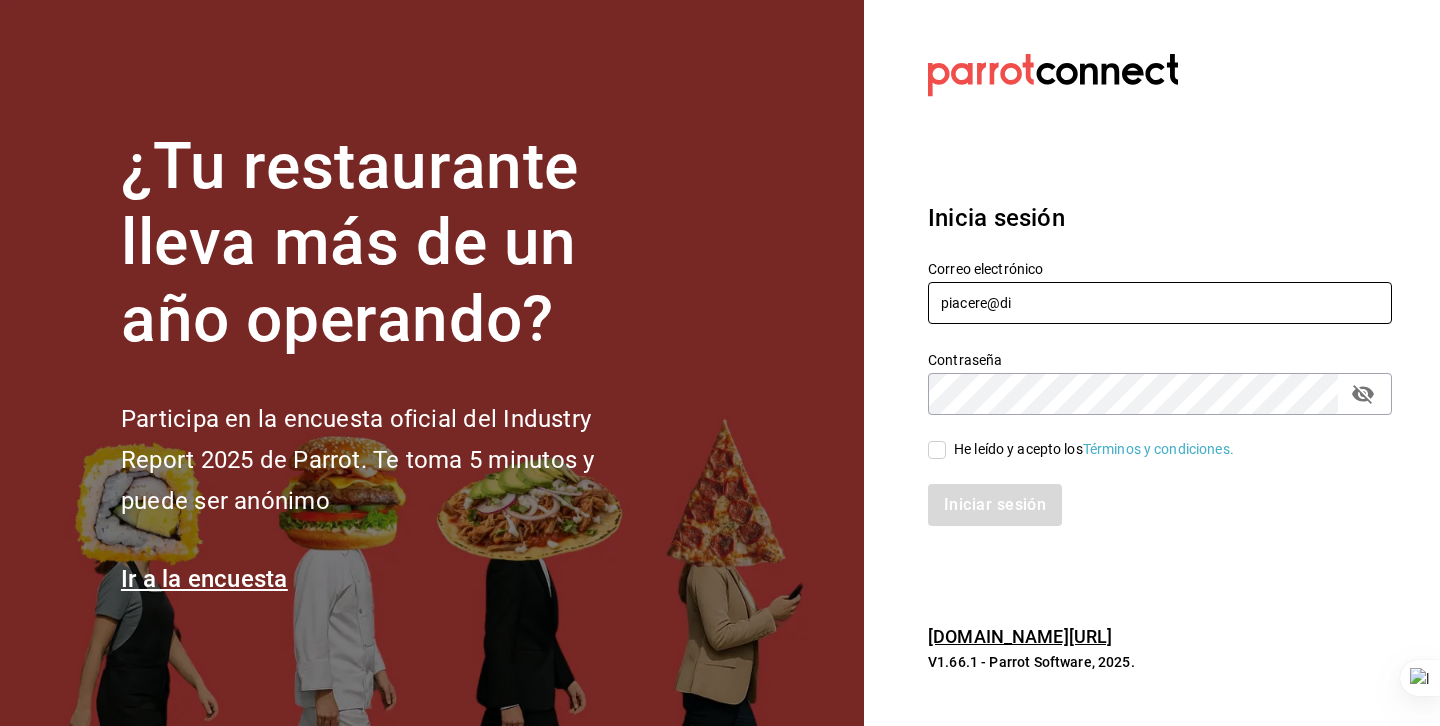 click on "piacere@di" at bounding box center [1160, 303] 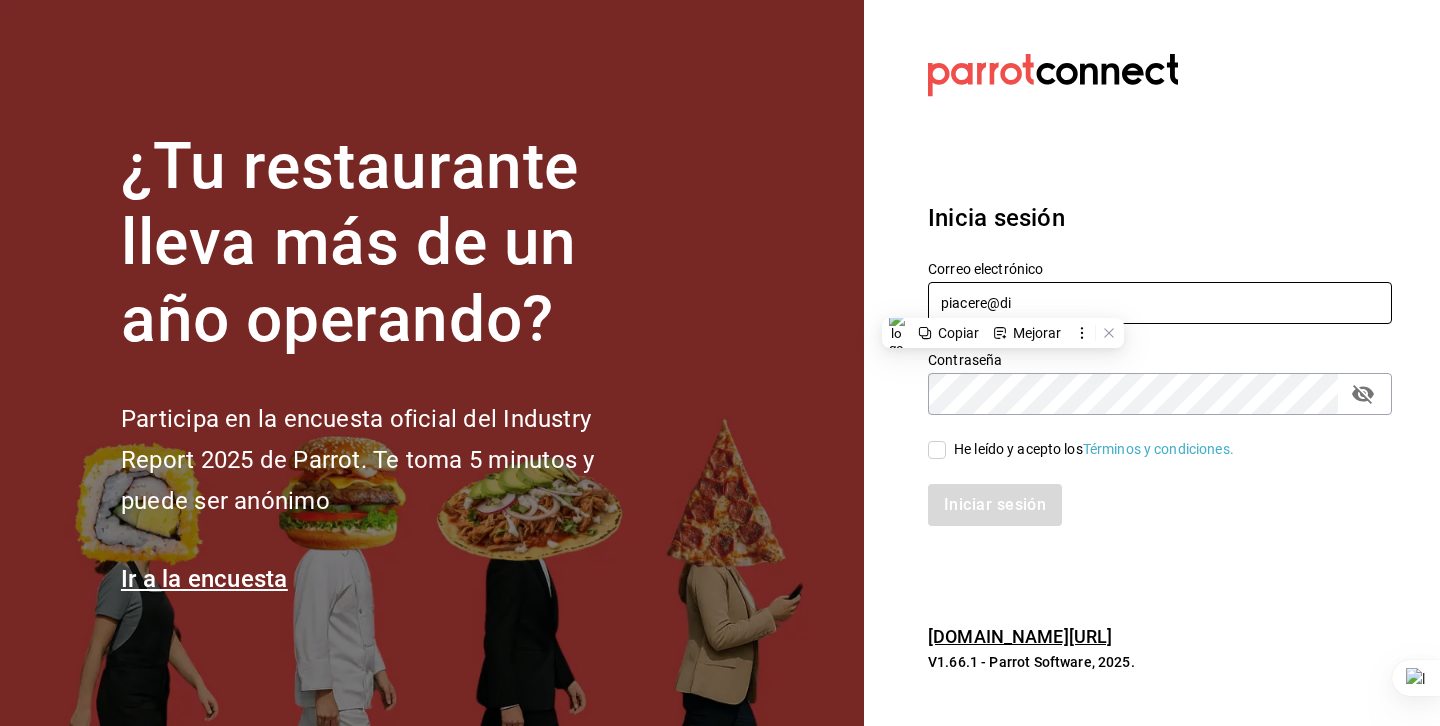 paste on "divino@mty.com" 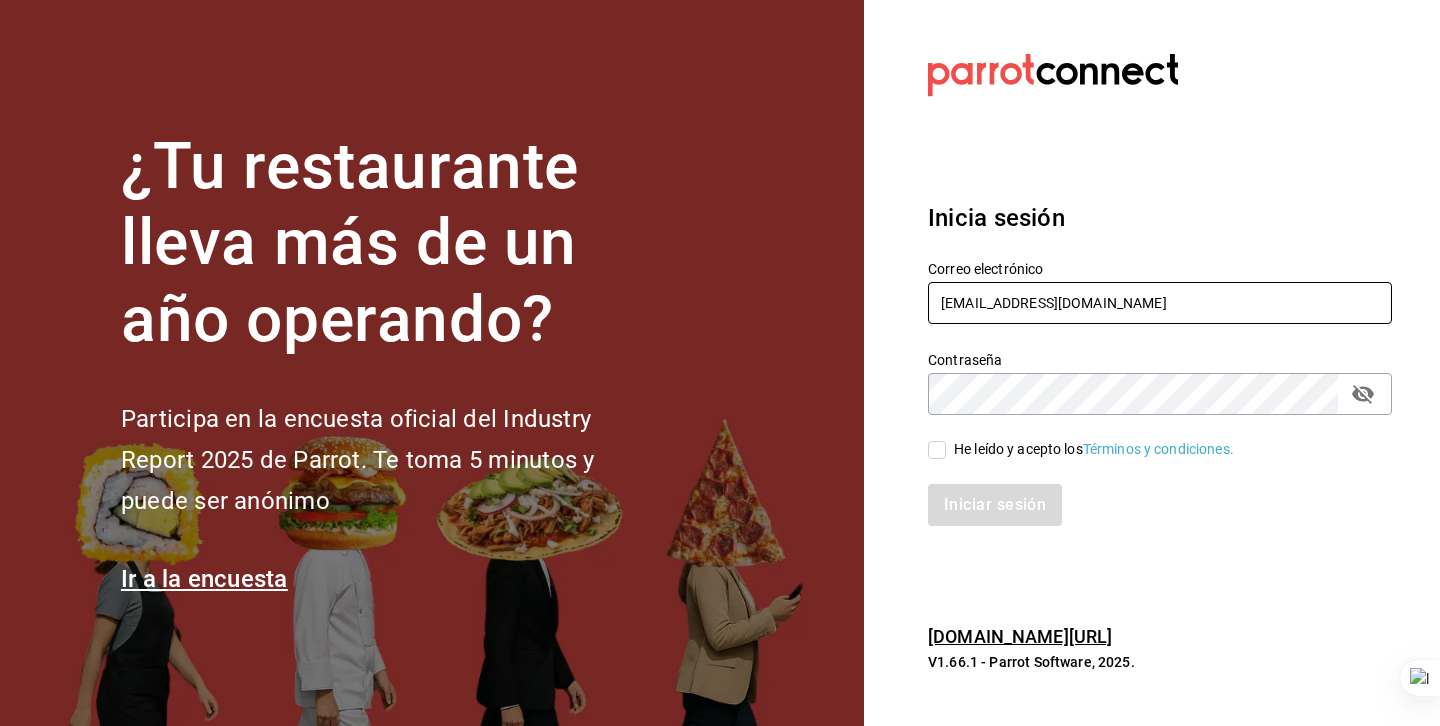 type on "[EMAIL_ADDRESS][DOMAIN_NAME]" 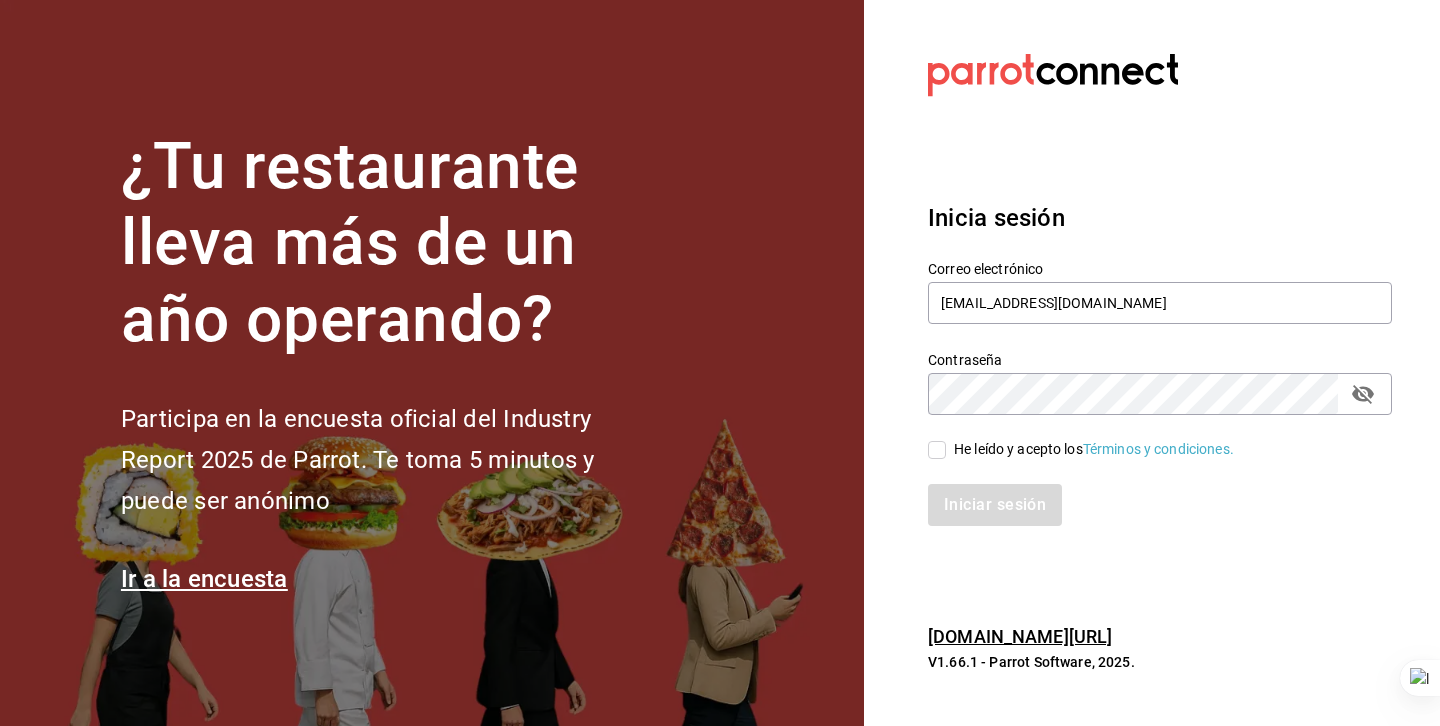 click on "He leído y acepto los  Términos y condiciones." at bounding box center [1094, 449] 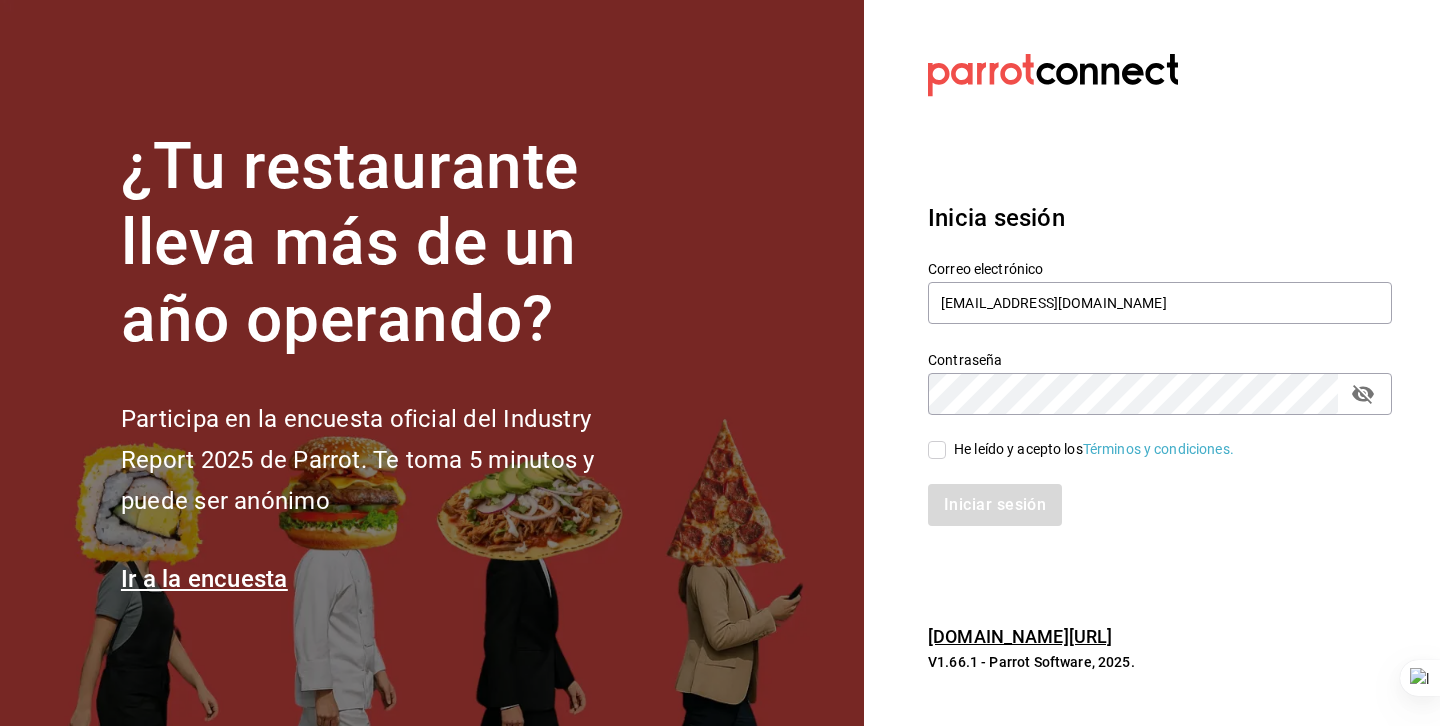 checkbox on "true" 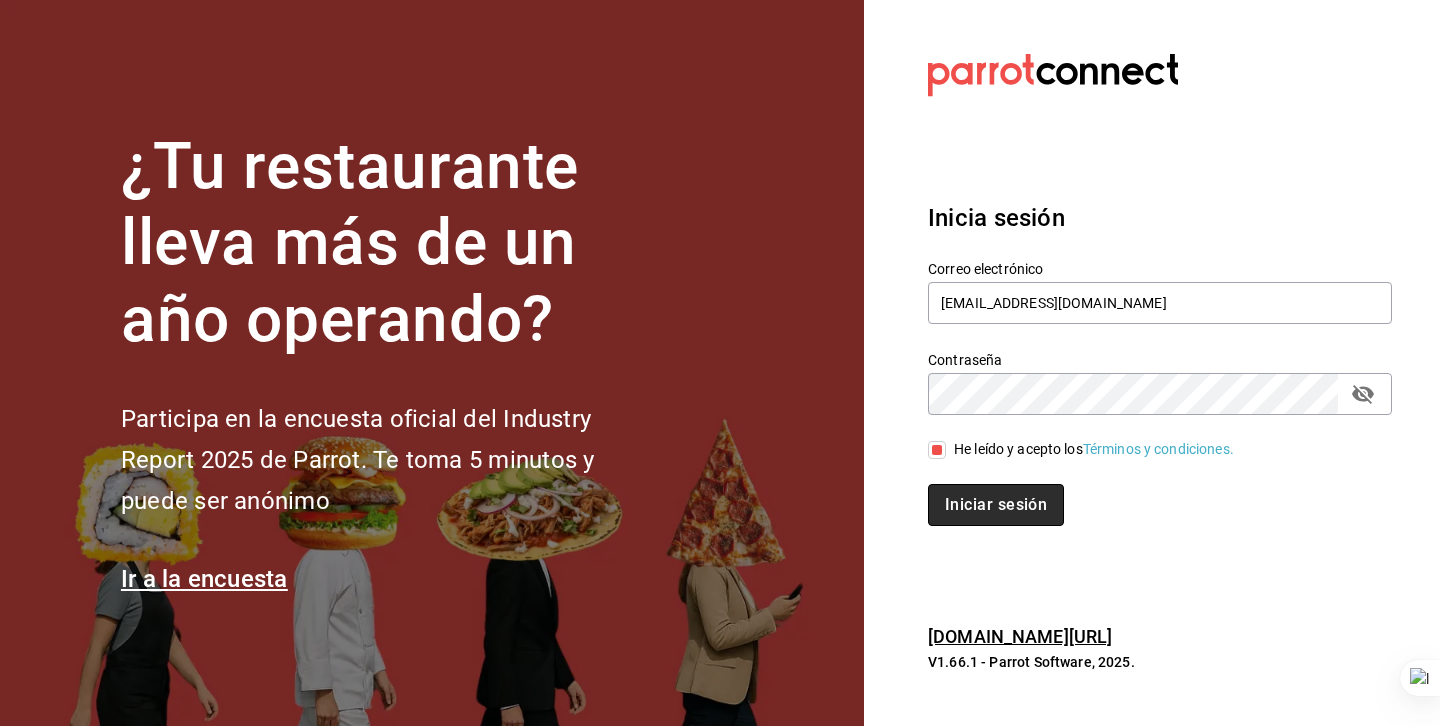 click on "Iniciar sesión" at bounding box center [996, 505] 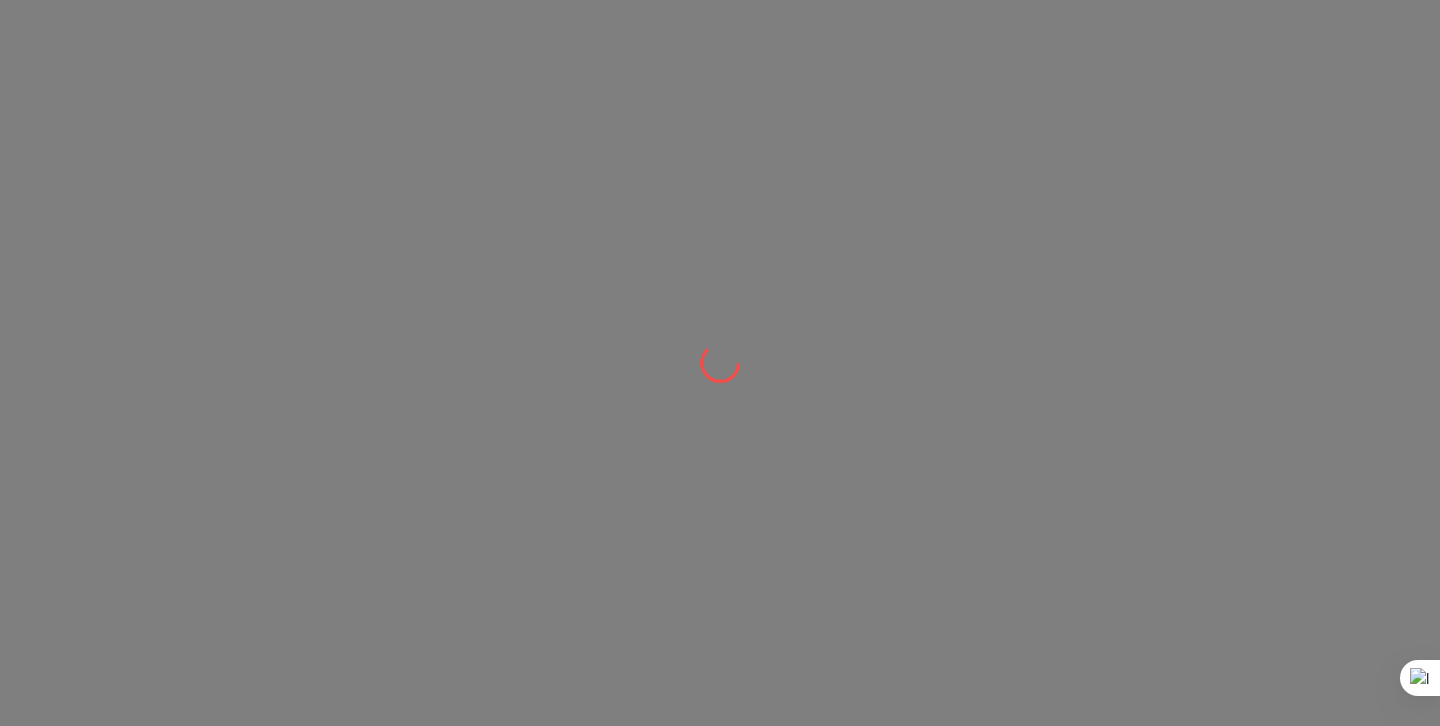 scroll, scrollTop: 0, scrollLeft: 0, axis: both 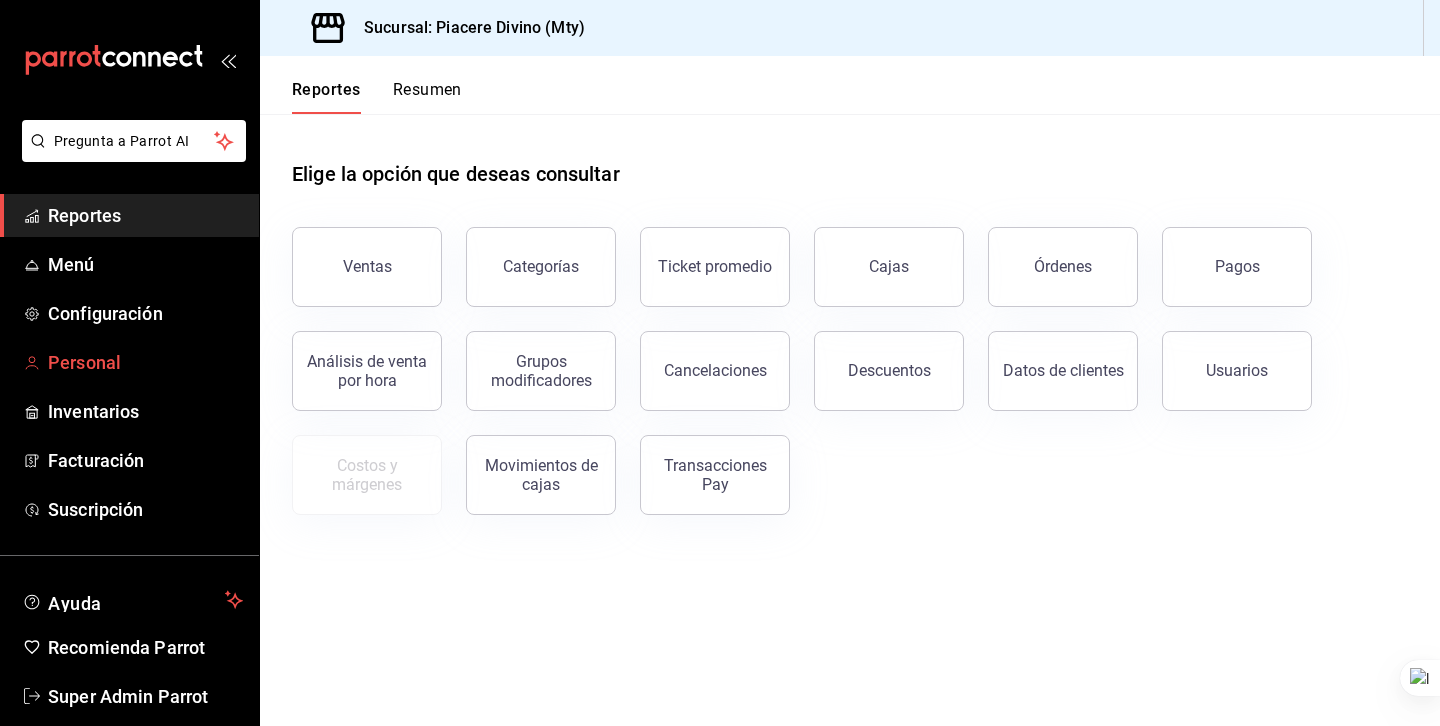 click on "Personal" at bounding box center [145, 362] 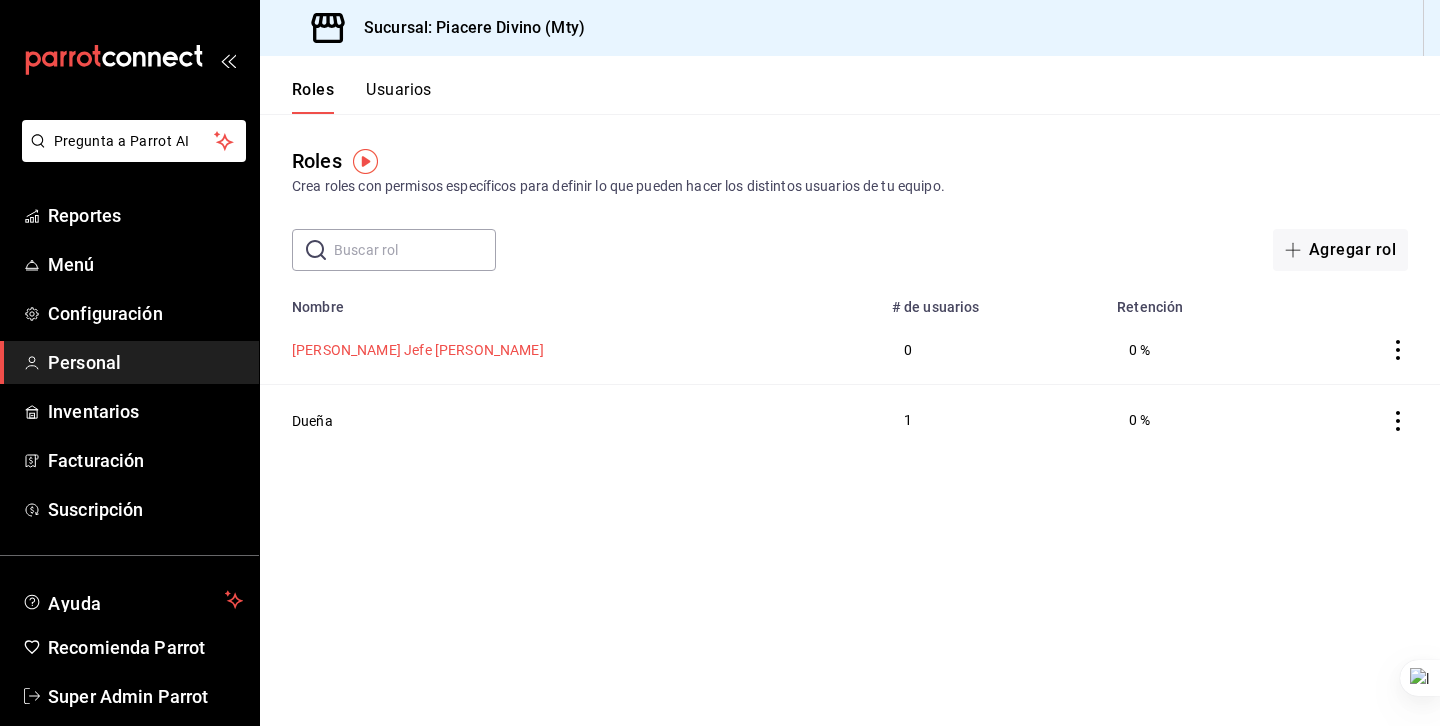 click on "[PERSON_NAME] Jefe [PERSON_NAME]" at bounding box center (418, 350) 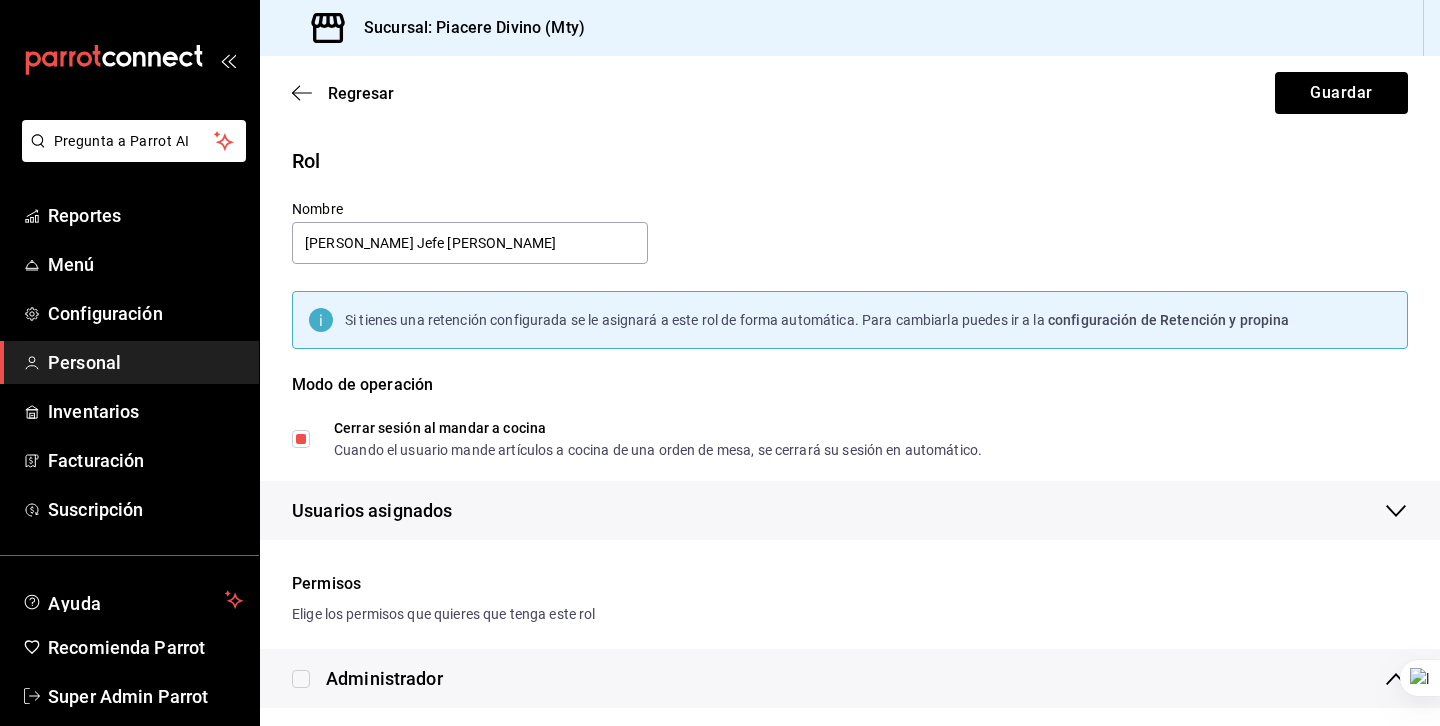 checkbox on "true" 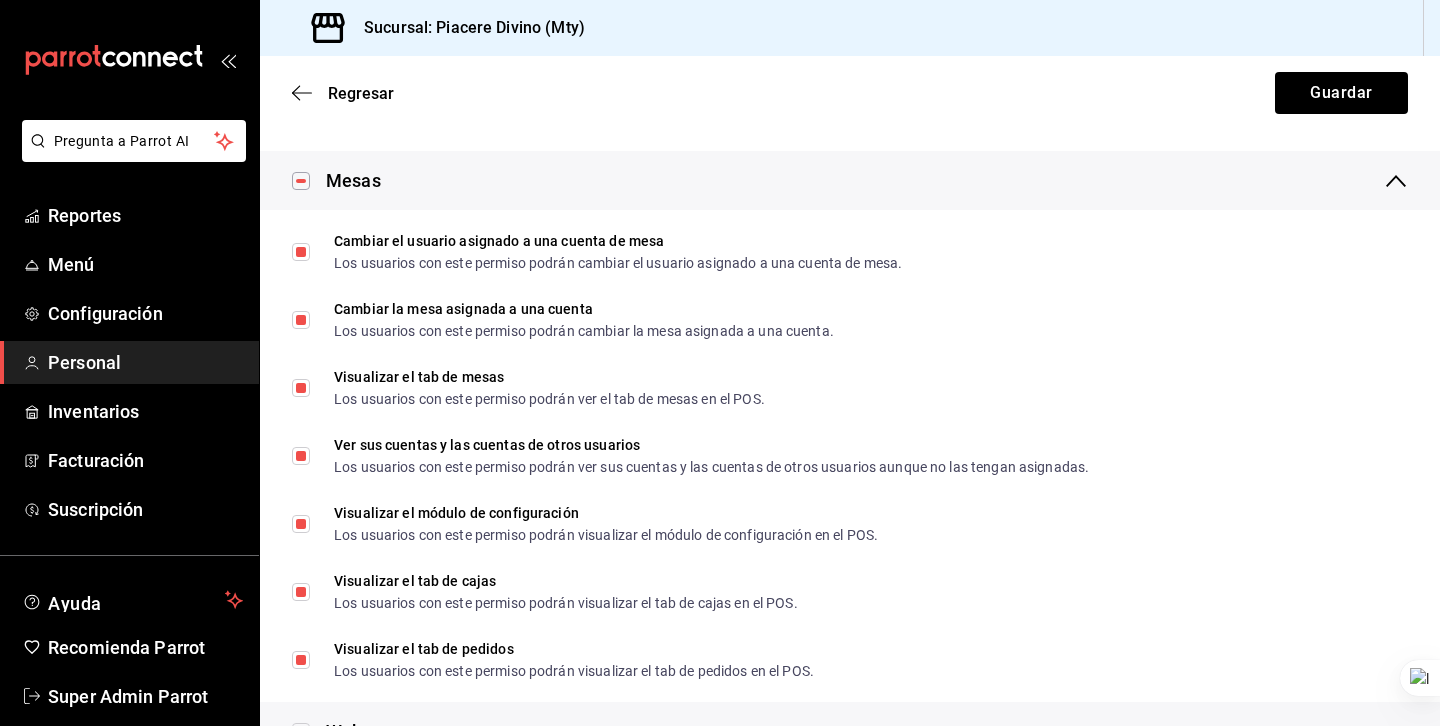 scroll, scrollTop: 0, scrollLeft: 0, axis: both 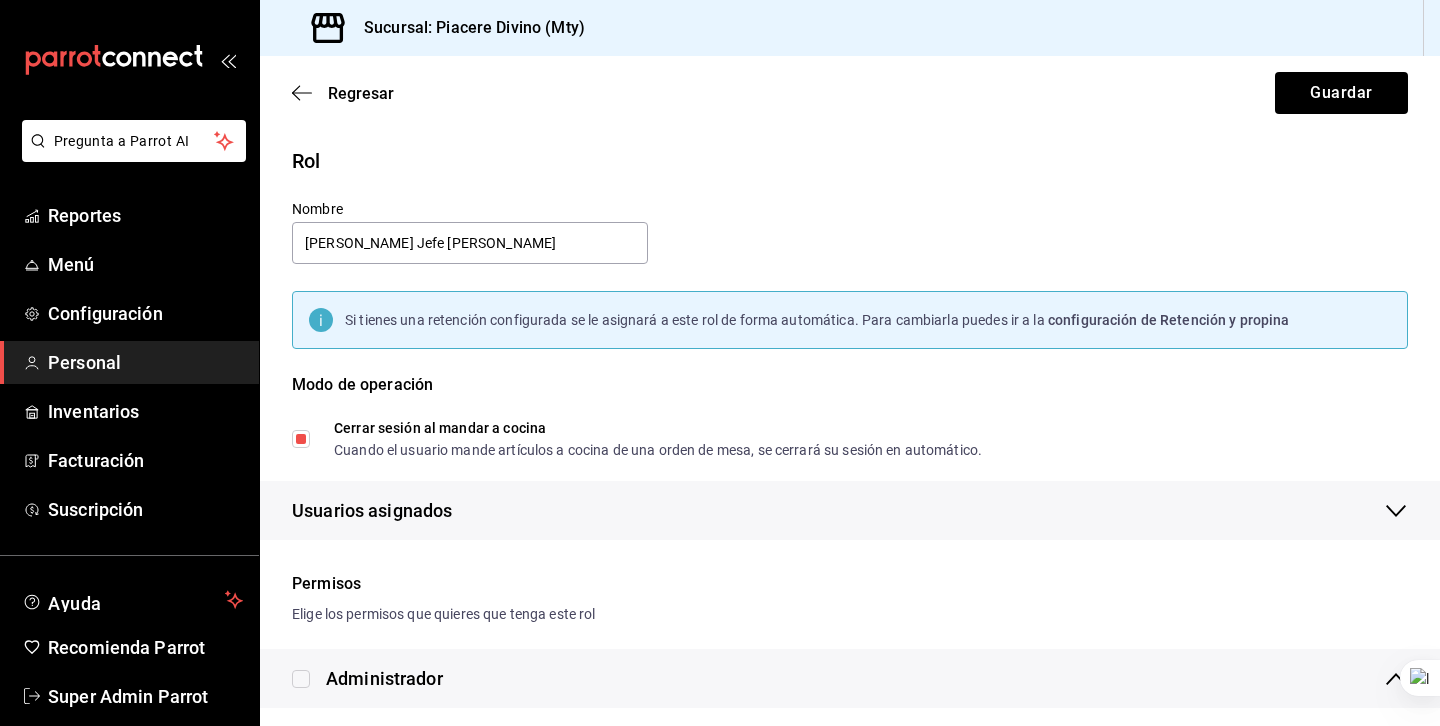 click on "Regresar Guardar" at bounding box center (850, 93) 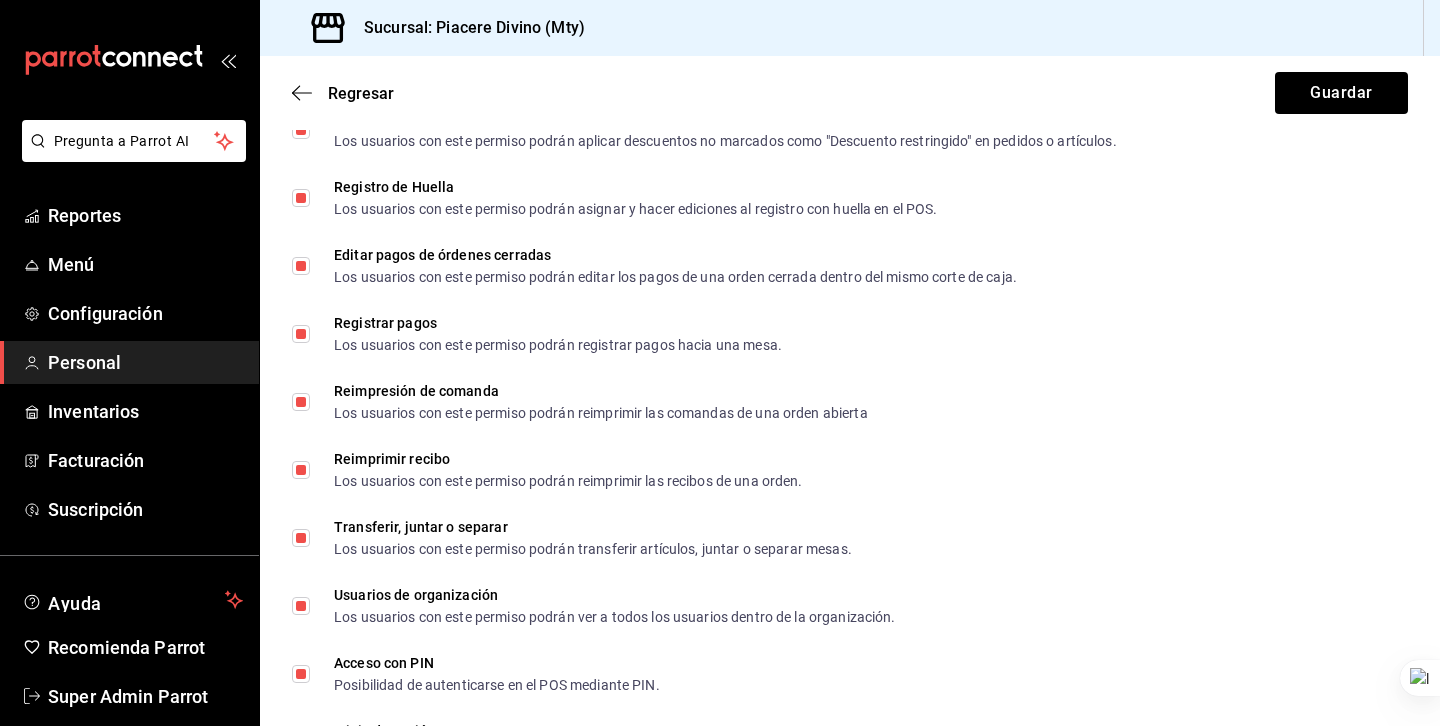 scroll, scrollTop: 3547, scrollLeft: 0, axis: vertical 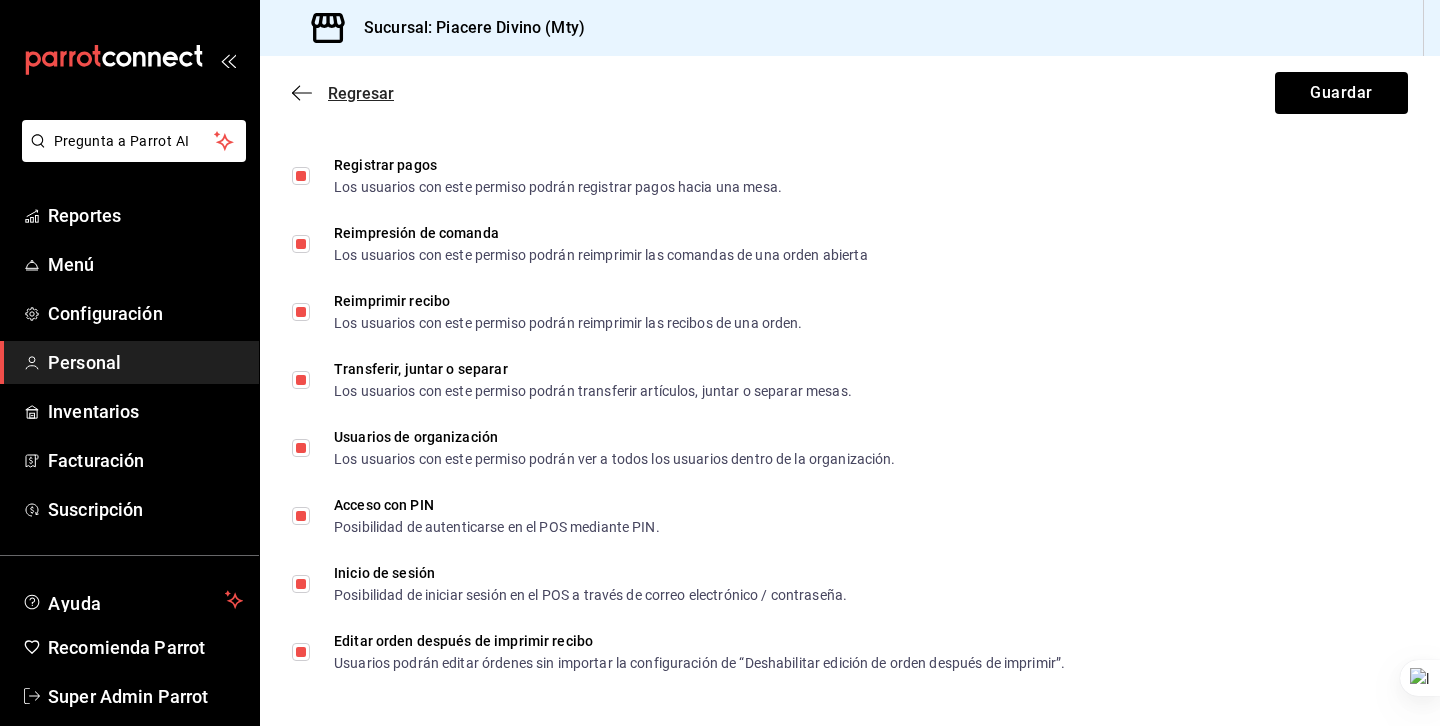 click on "Regresar" at bounding box center [343, 93] 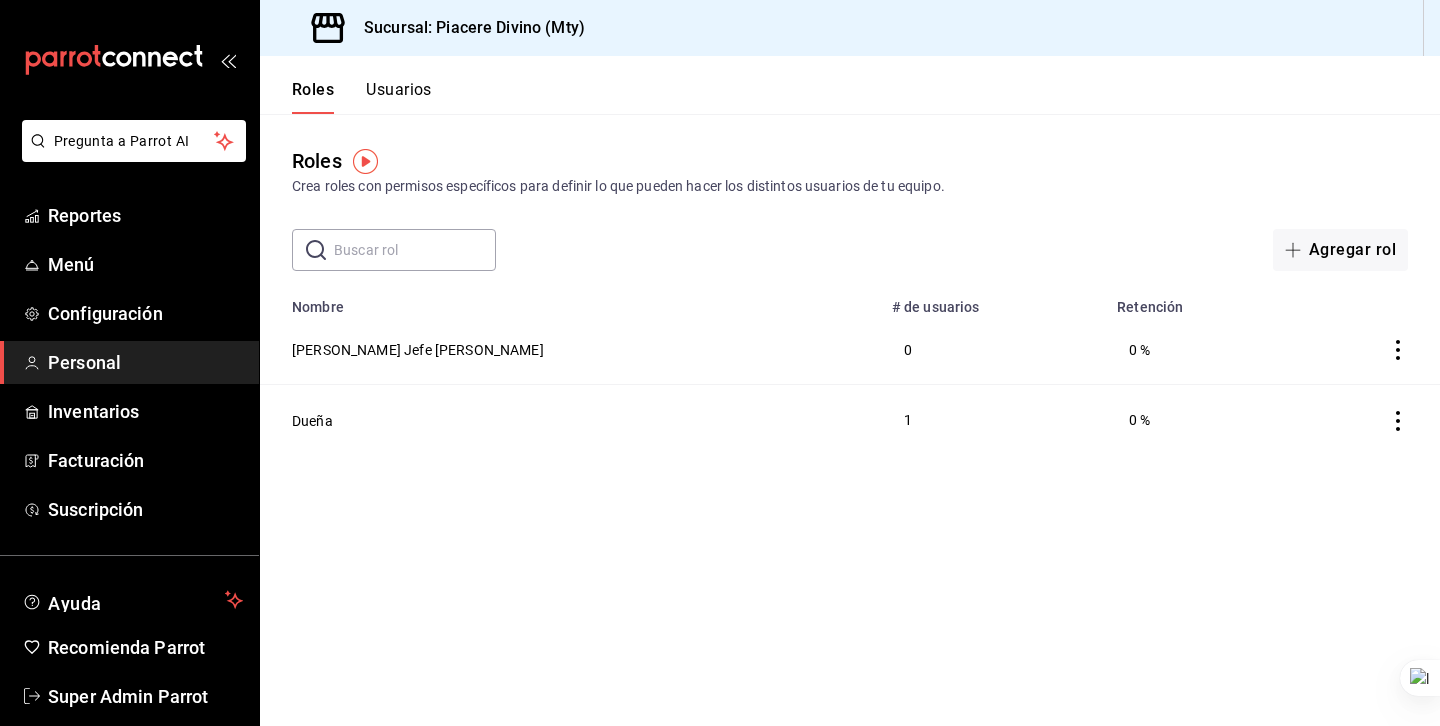 click on "Usuarios" at bounding box center (399, 97) 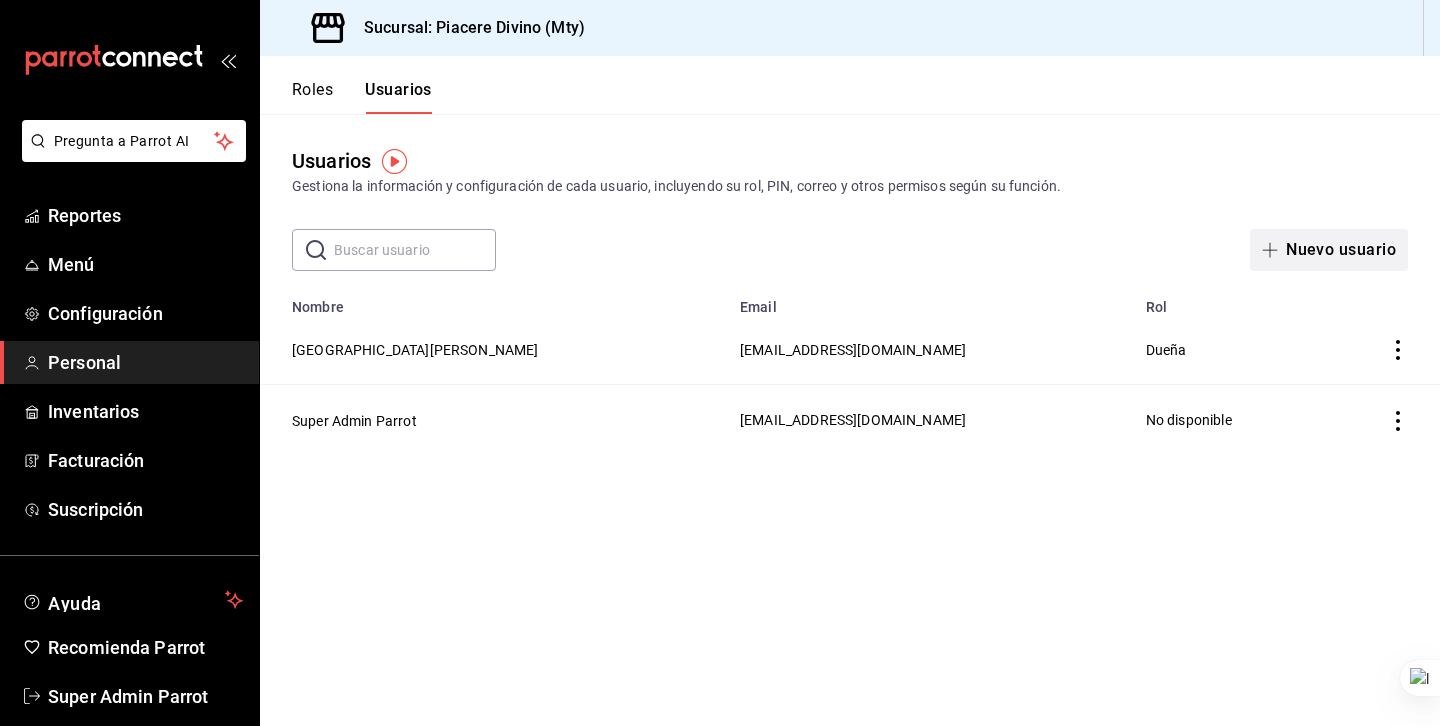 click on "Nuevo usuario" at bounding box center (1329, 250) 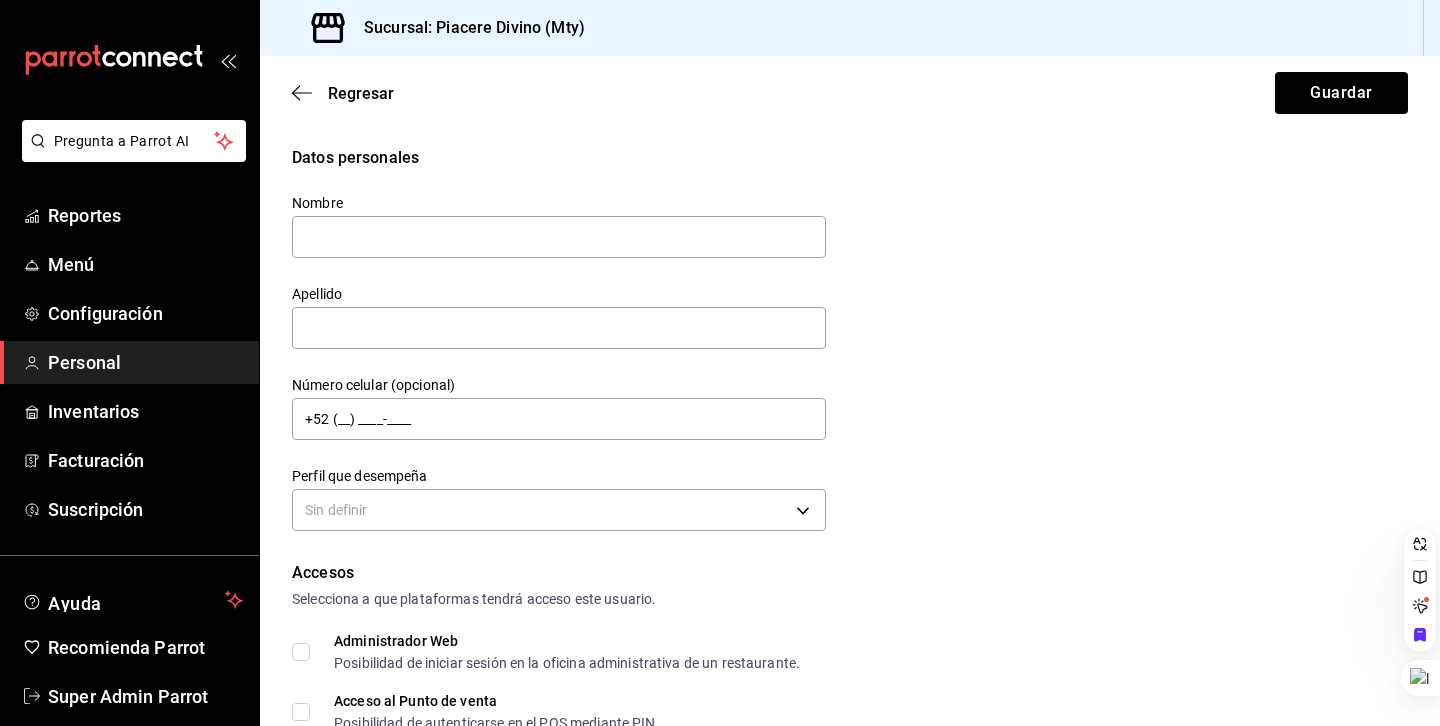 type on "F" 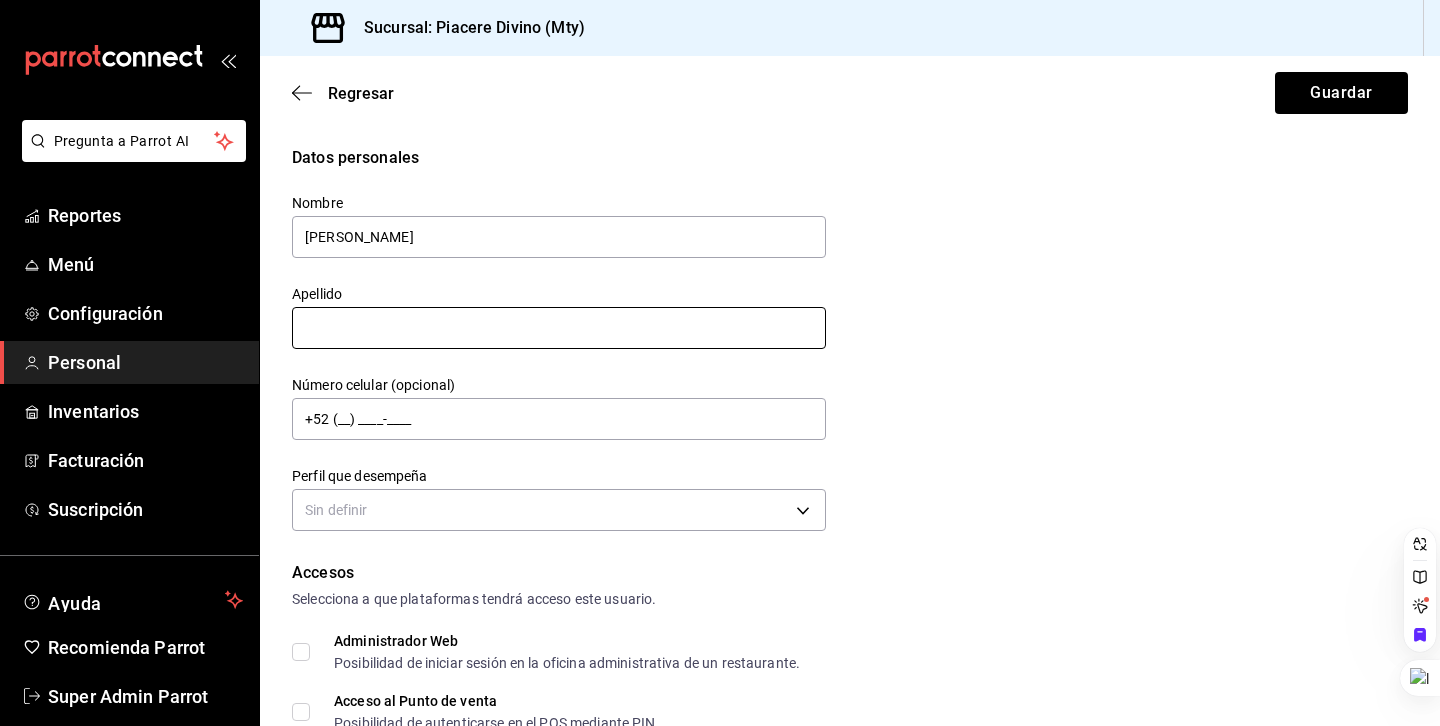 type on "[PERSON_NAME]" 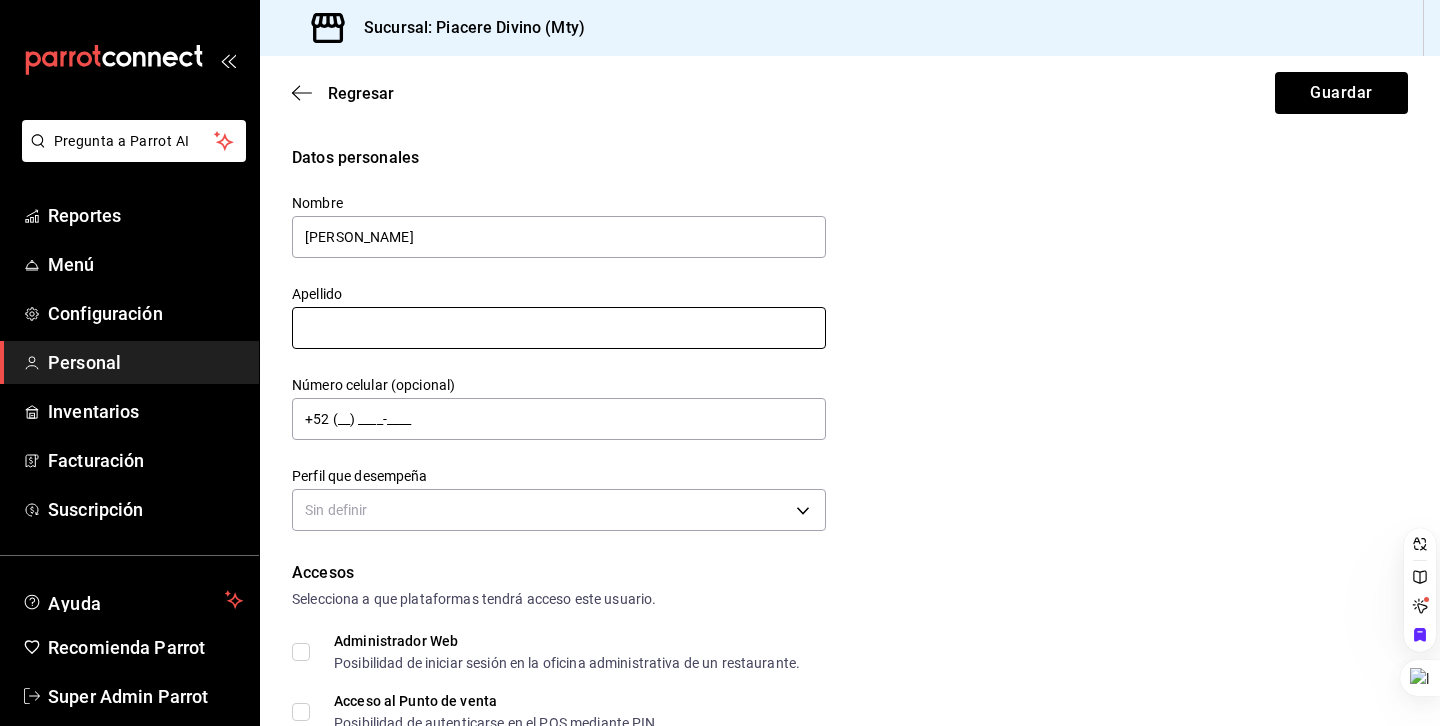 click at bounding box center [559, 328] 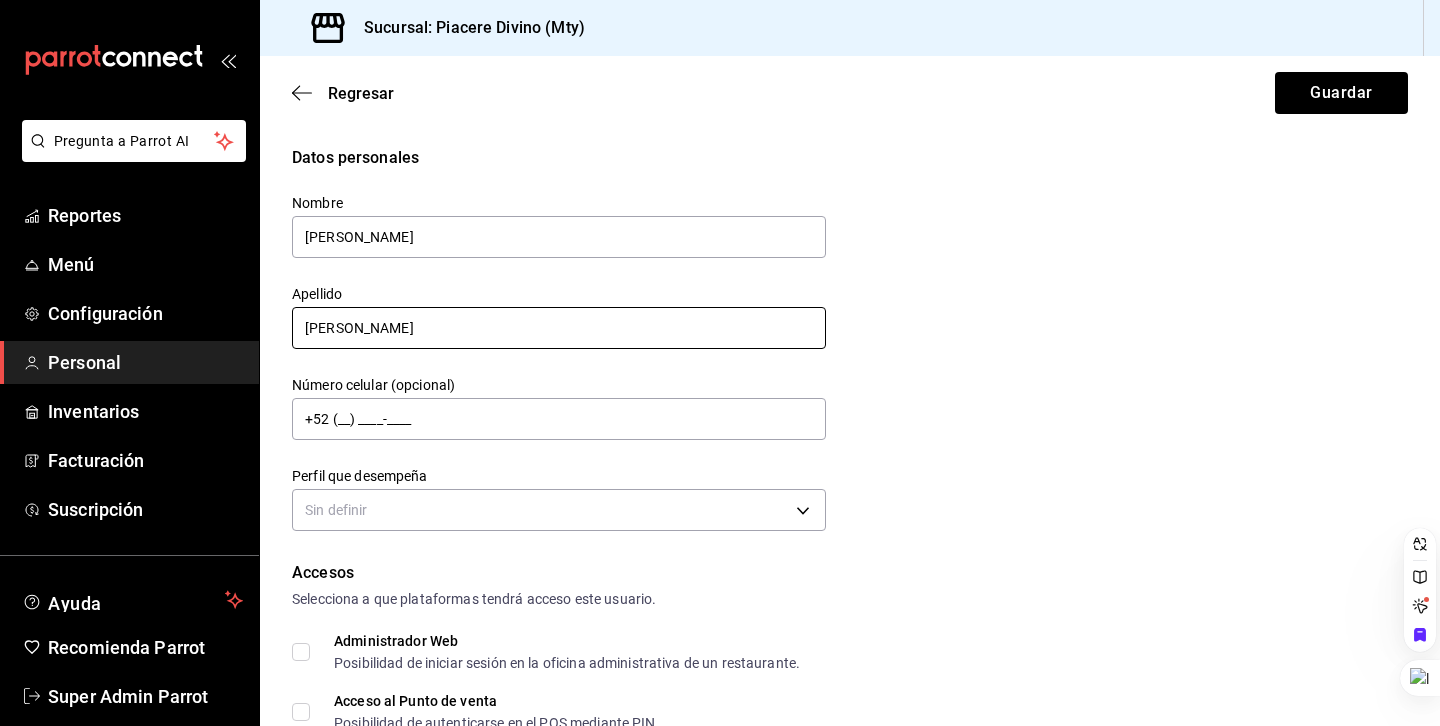 type on "[PERSON_NAME]" 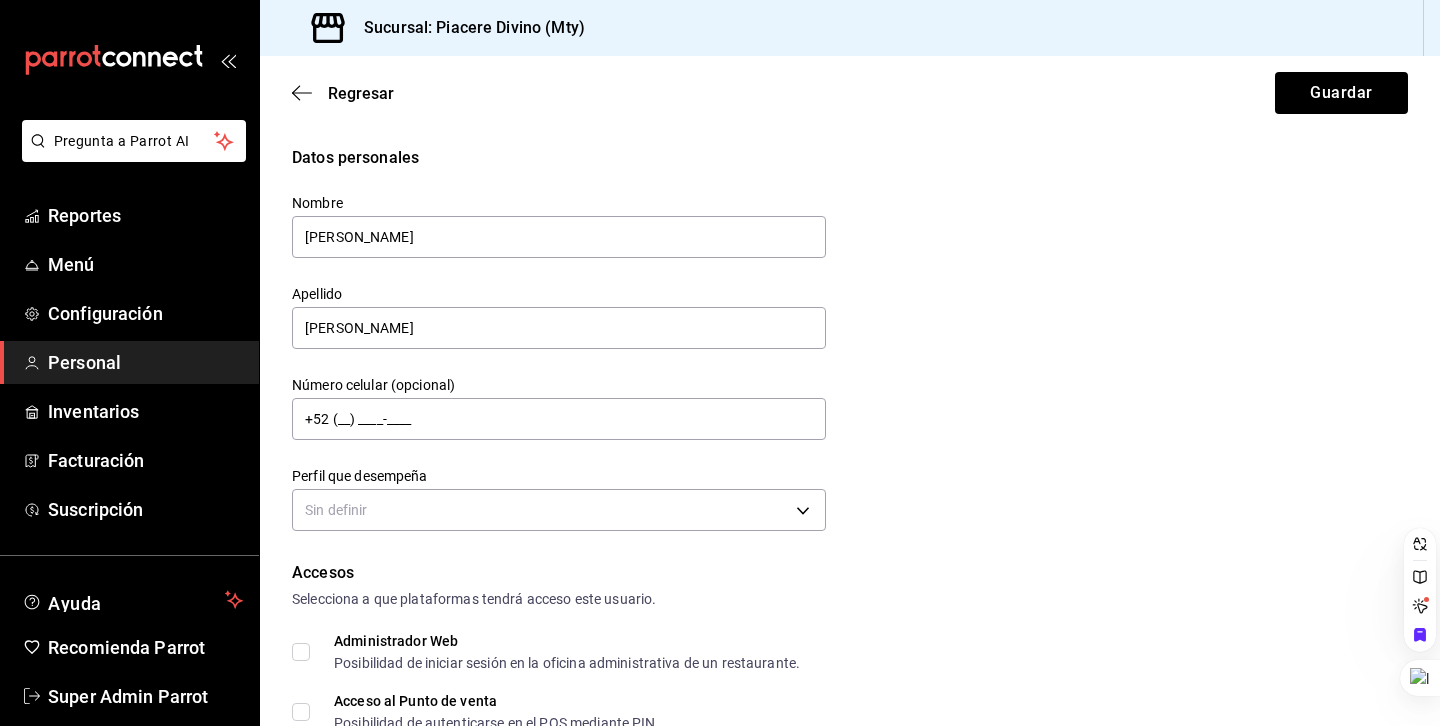 click on "Datos personales Nombre [PERSON_NAME] Salas Número celular (opcional) +52 (__) ____-____ Perfil que desempeña Sin definir" at bounding box center (850, 341) 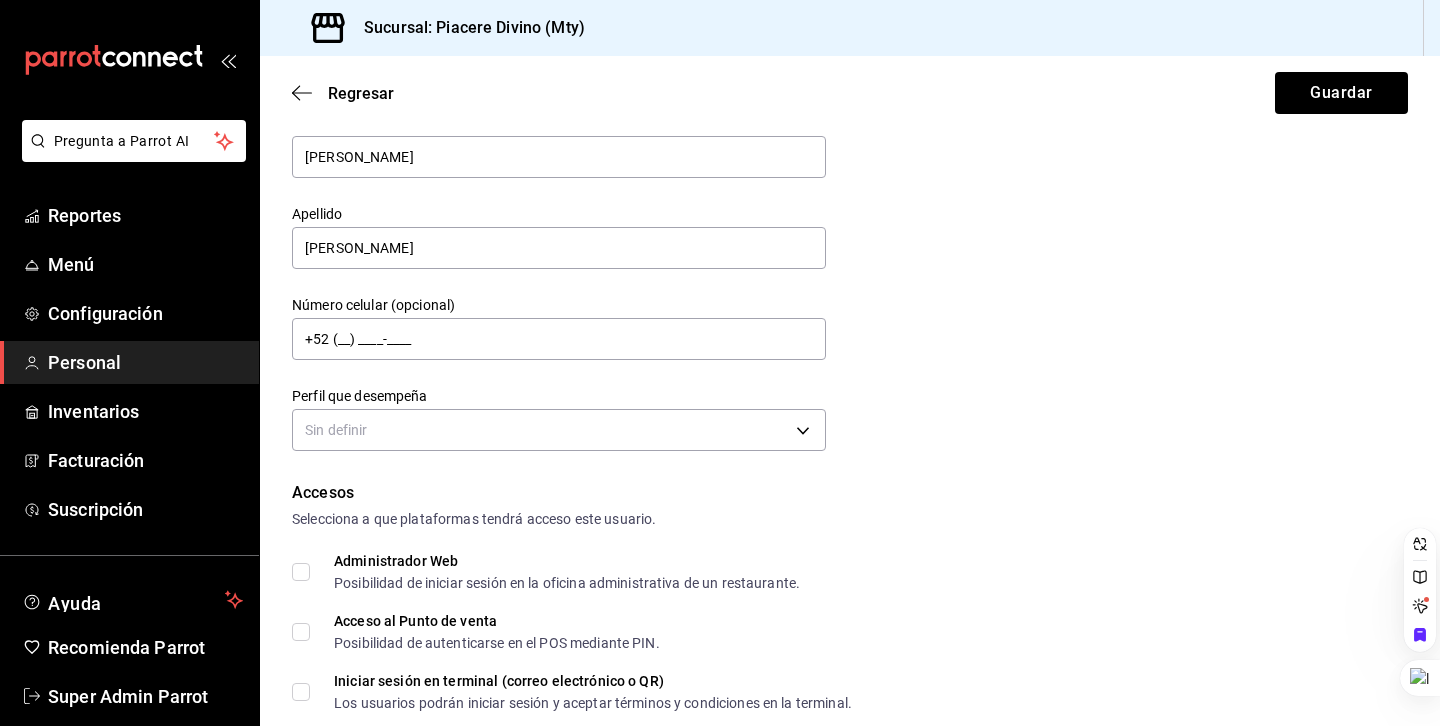 scroll, scrollTop: 106, scrollLeft: 0, axis: vertical 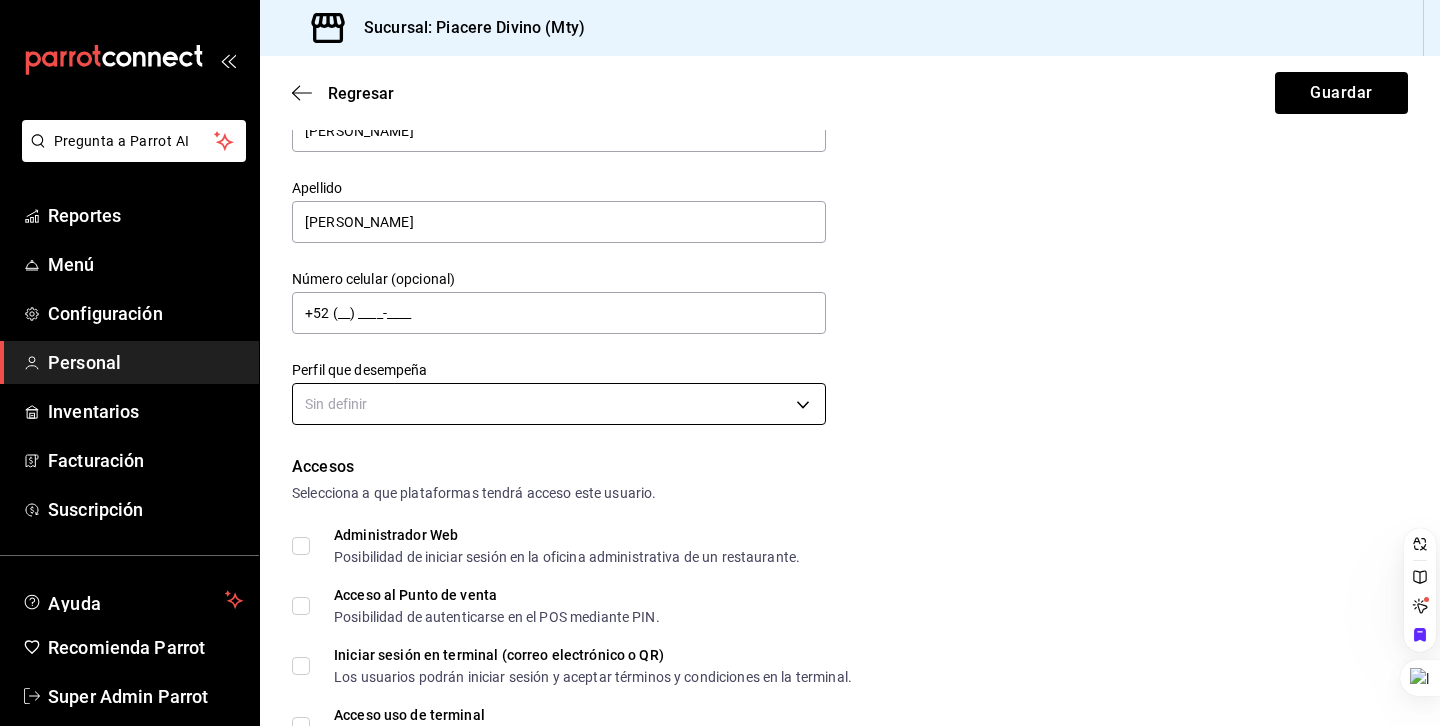 click on "Pregunta a Parrot AI Reportes   Menú   Configuración   Personal   Inventarios   Facturación   Suscripción   Ayuda Recomienda Parrot   Super Admin Parrot   Sugerir nueva función   Sucursal: Piacere Divino (Mty) Regresar Guardar Datos personales Nombre [PERSON_NAME] Salas Número celular (opcional) +52 (__) ____-____ Perfil que desempeña Sin definir Accesos Selecciona a que plataformas tendrá acceso este usuario. Administrador Web Posibilidad de iniciar sesión en la oficina administrativa de un restaurante.  Acceso al Punto de venta Posibilidad de autenticarse en el POS mediante PIN.  Iniciar sesión en terminal (correo electrónico o QR) Los usuarios podrán iniciar sesión y aceptar términos y condiciones en la terminal. Acceso uso de terminal Los usuarios podrán acceder y utilizar la terminal para visualizar y procesar pagos de sus órdenes. Correo electrónico Se volverá obligatorio al tener ciertos accesos activados. Contraseña Contraseña Repetir contraseña Repetir contraseña PIN ​" at bounding box center [720, 363] 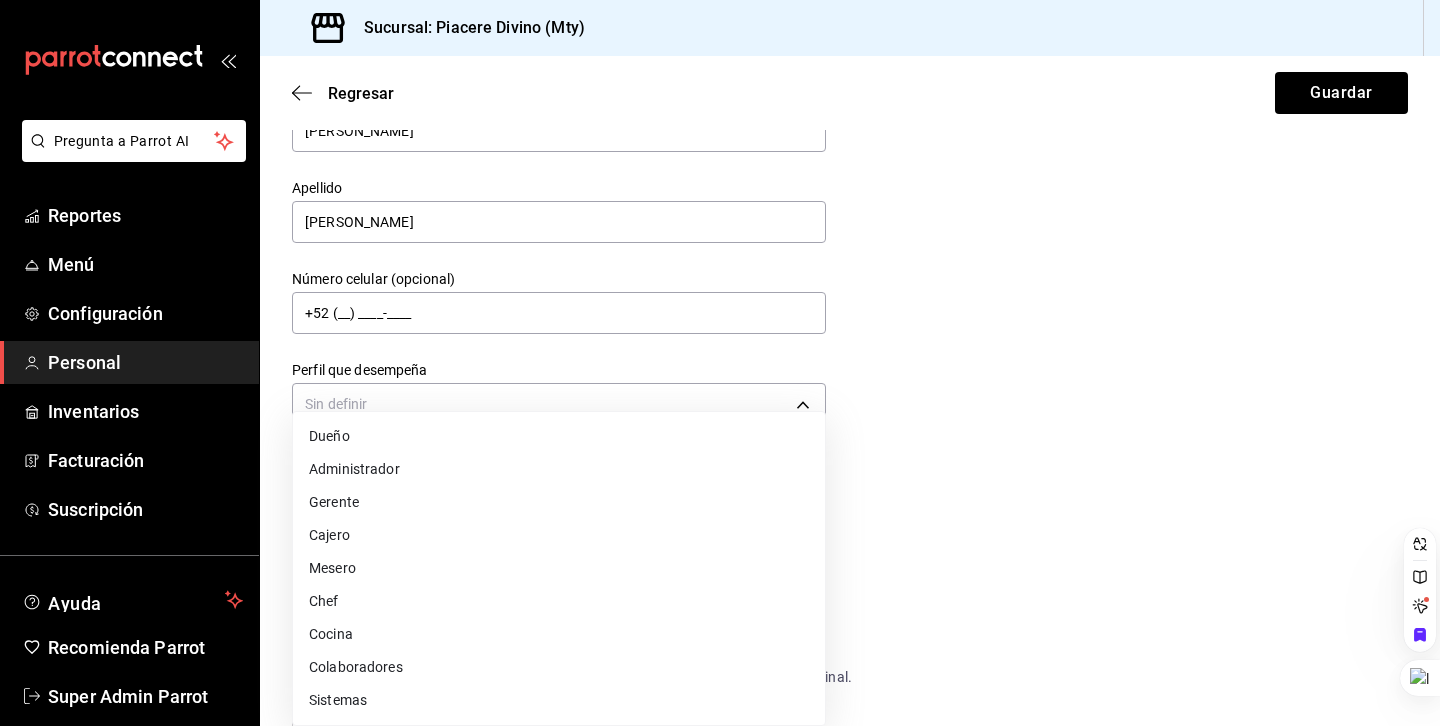 click on "Gerente" at bounding box center [559, 502] 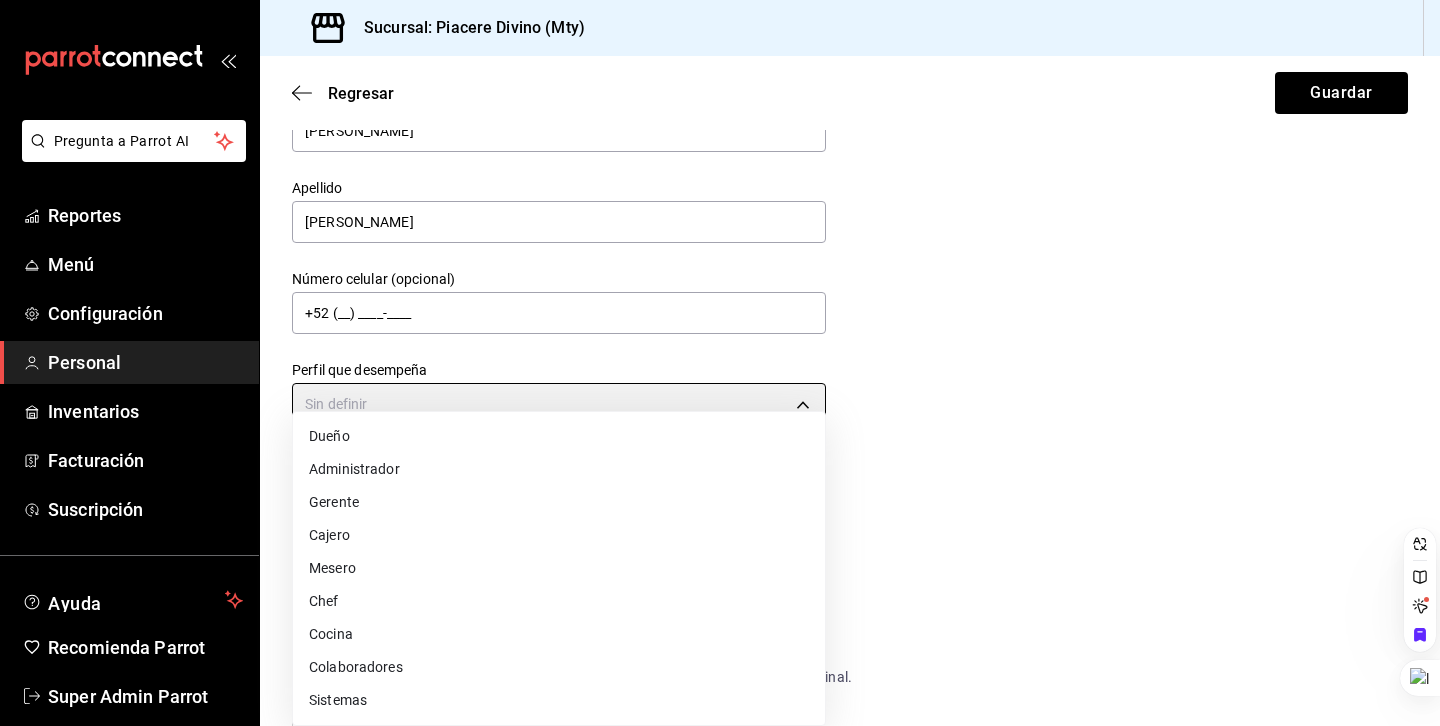 type on "MANAGER" 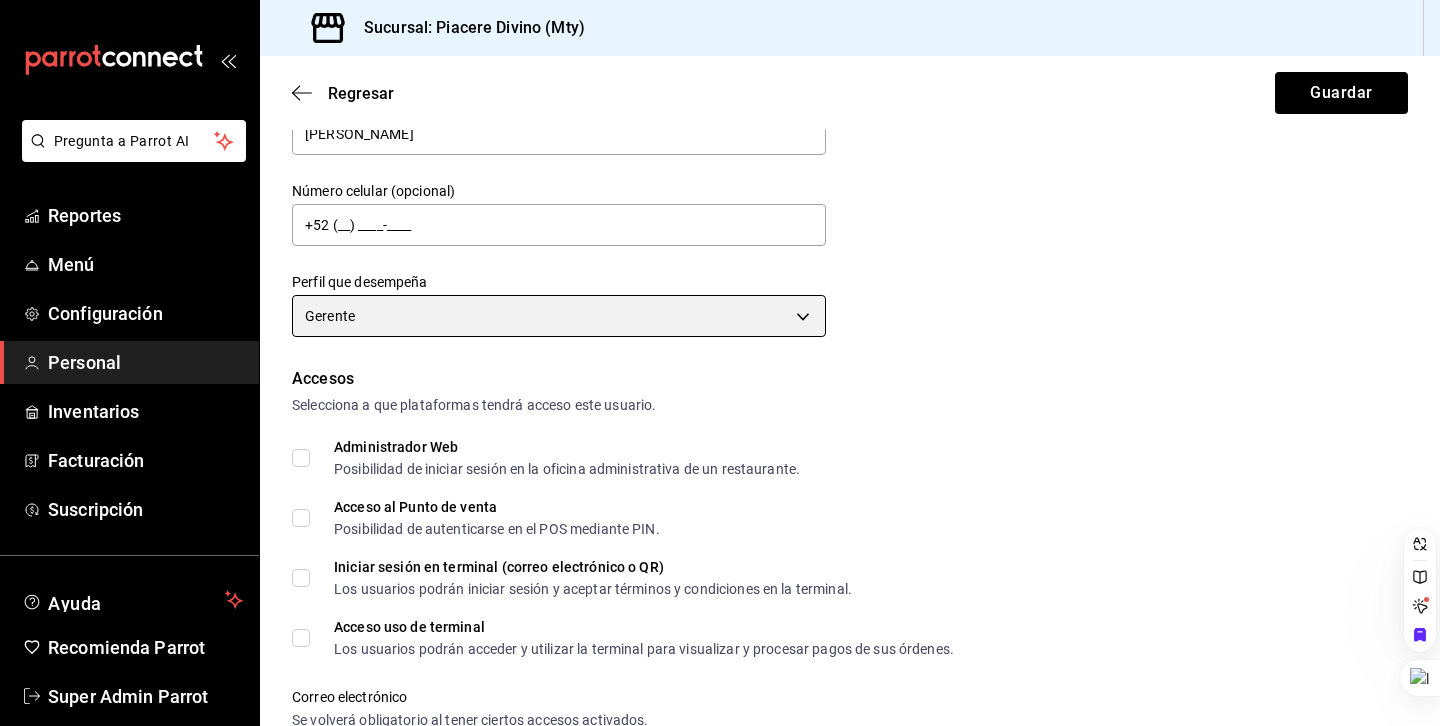 scroll, scrollTop: 0, scrollLeft: 0, axis: both 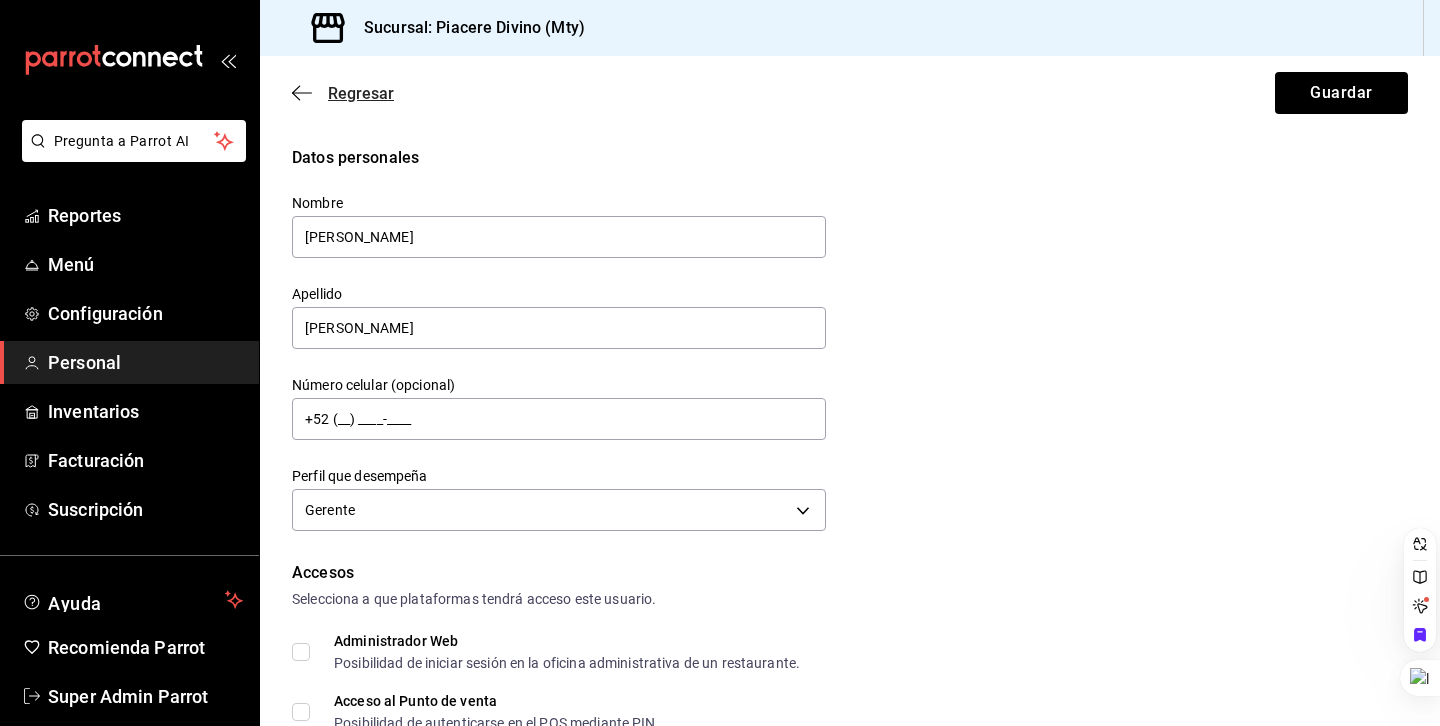 click on "Regresar" at bounding box center [343, 93] 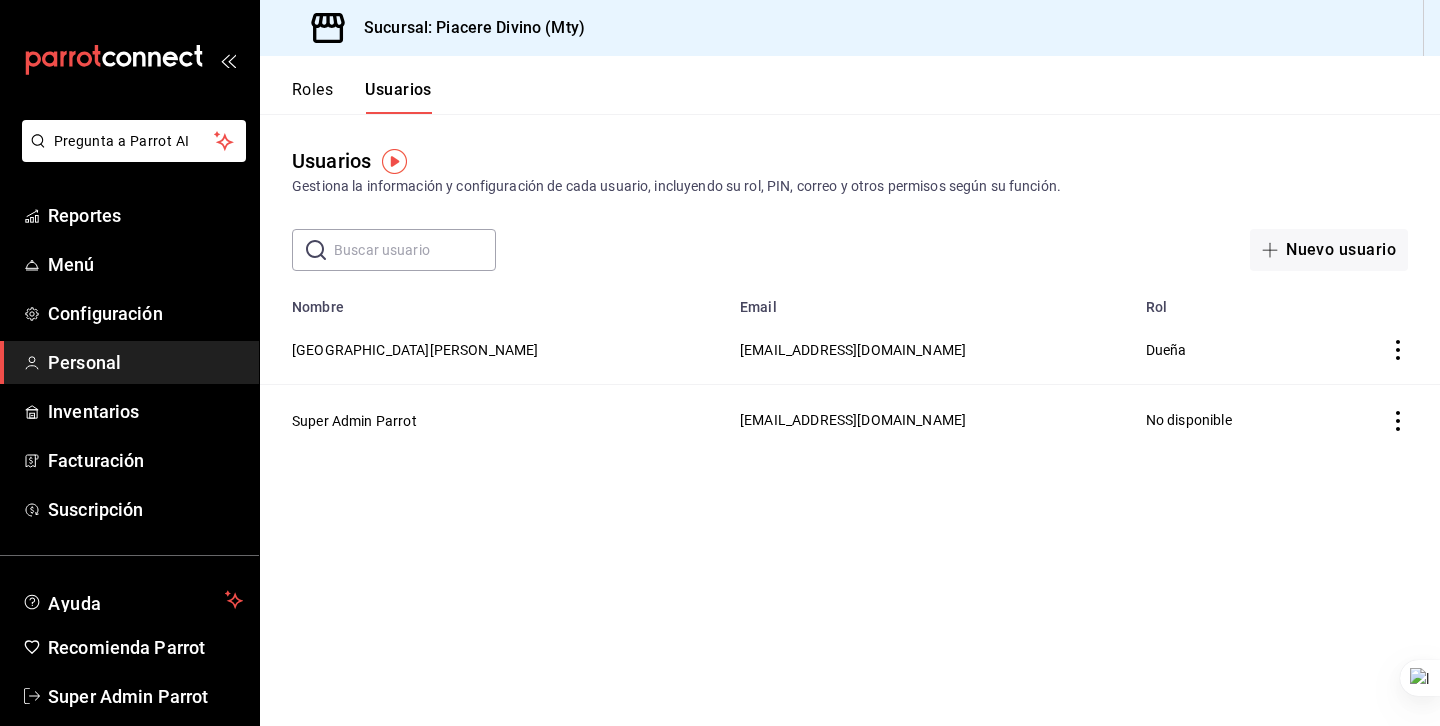 click on "Personal" at bounding box center (145, 362) 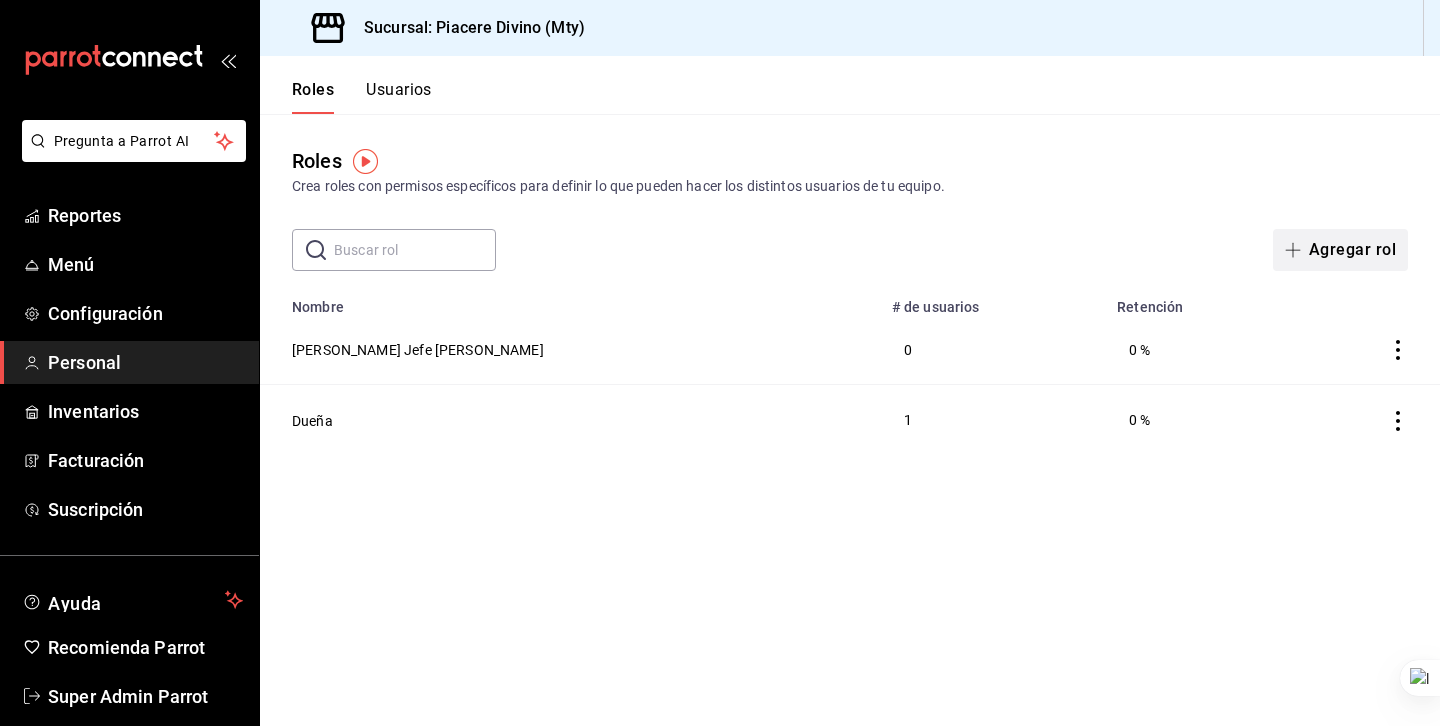 click on "Agregar rol" at bounding box center (1340, 250) 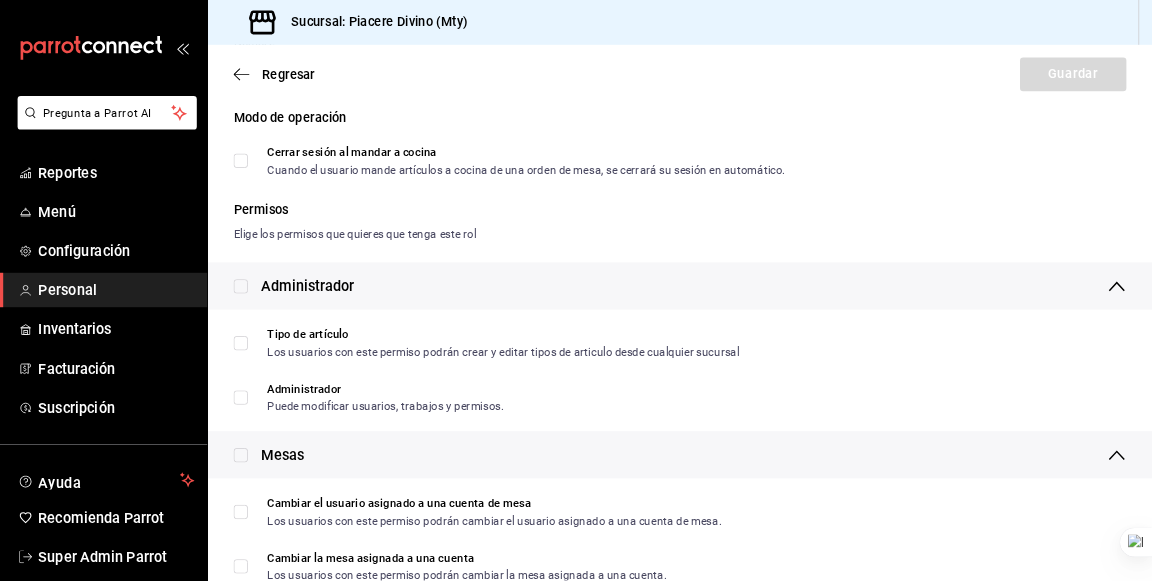 scroll, scrollTop: 0, scrollLeft: 0, axis: both 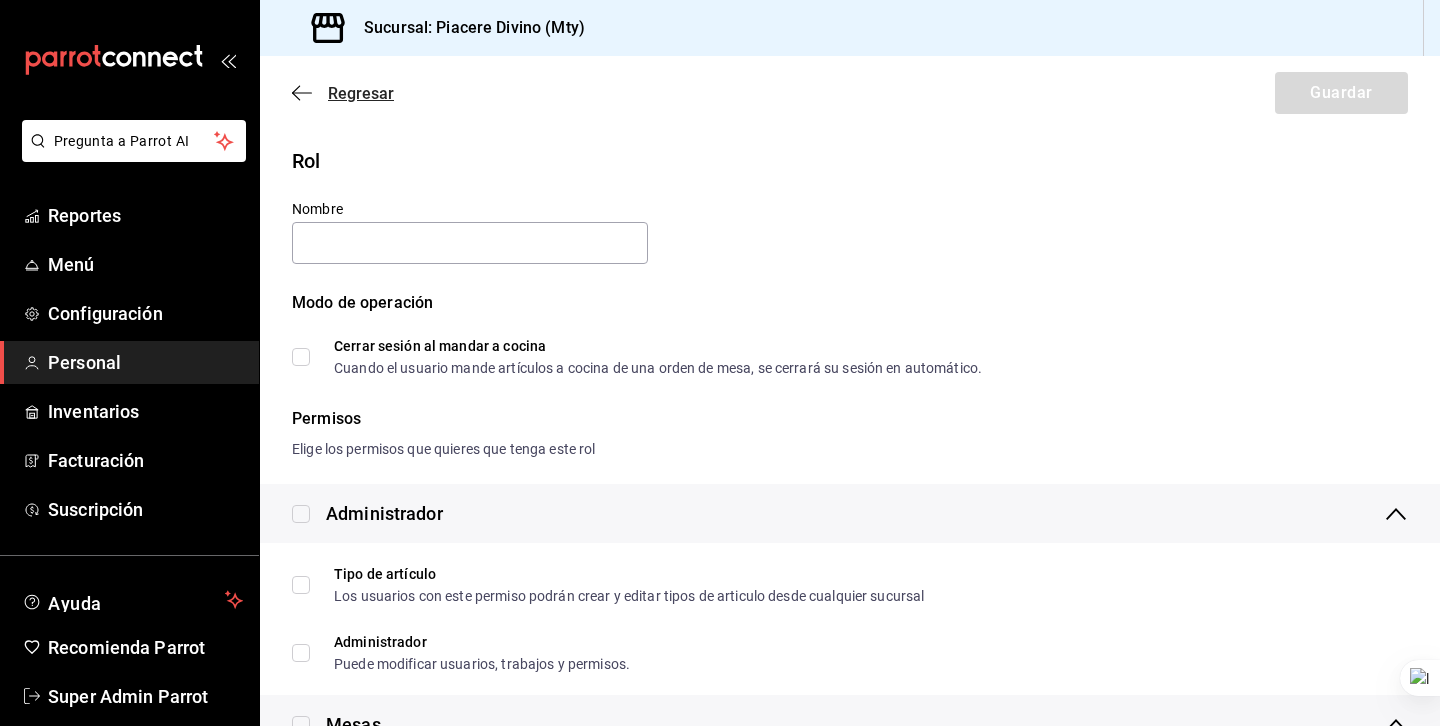click 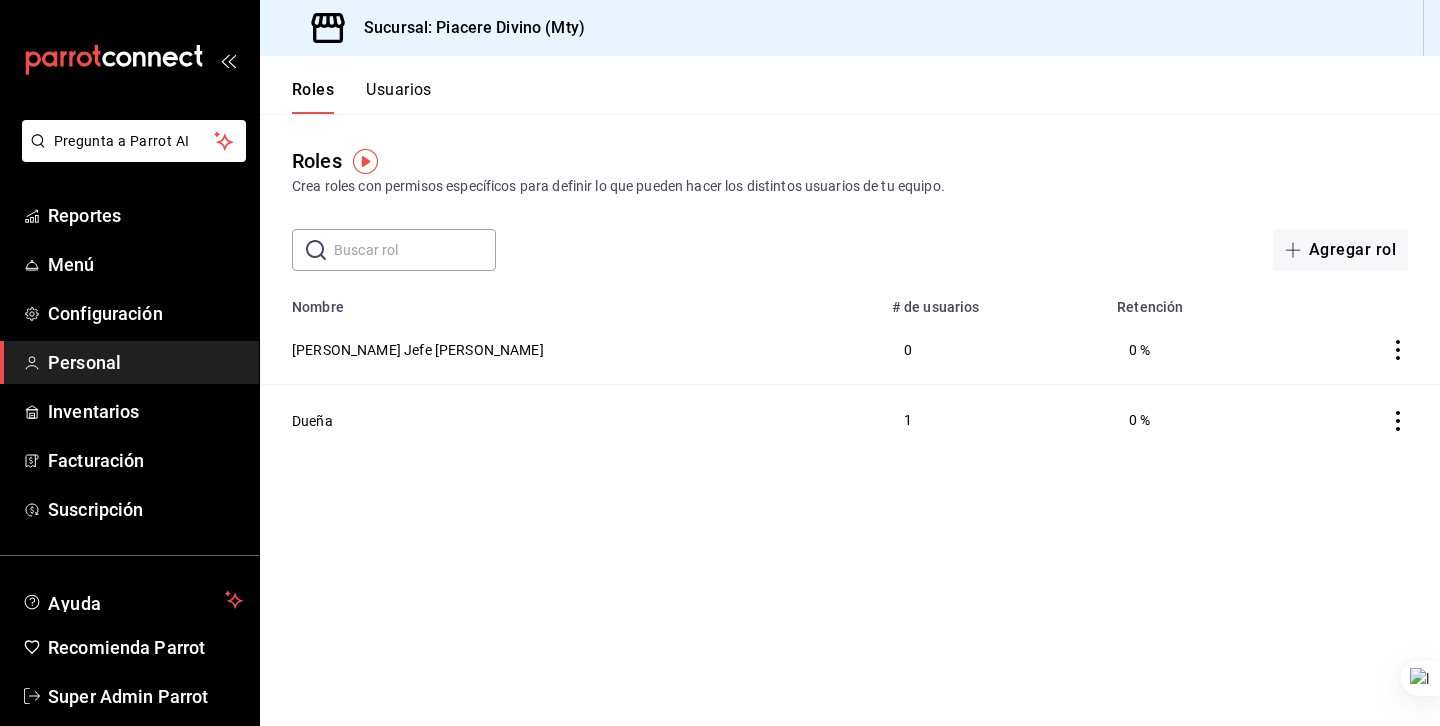 click on "Roles Crea roles con permisos específicos para definir lo que pueden hacer los distintos usuarios de tu equipo. ​ ​ Agregar rol Nombre # de usuarios Retención [PERSON_NAME] Jefe [PERSON_NAME] 0 0 % Dueña 1 0 %" at bounding box center [850, 420] 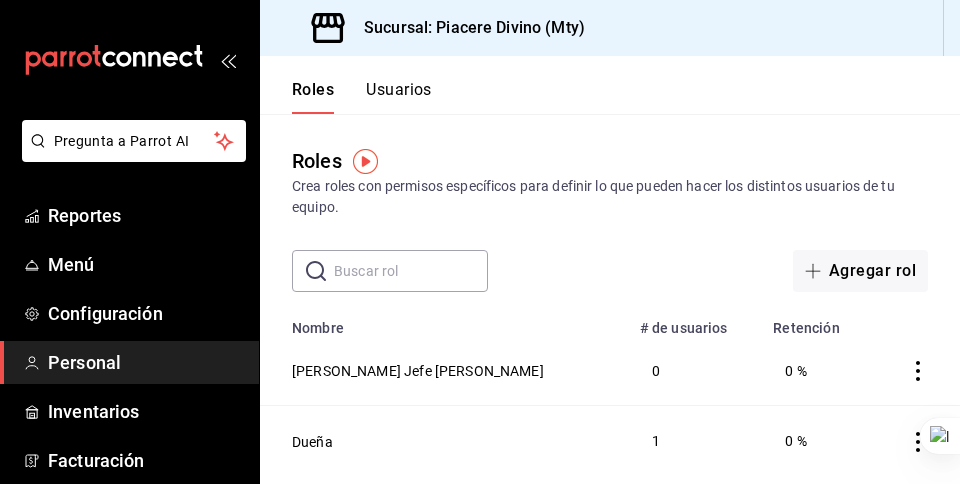 click on "Usuarios" at bounding box center (399, 97) 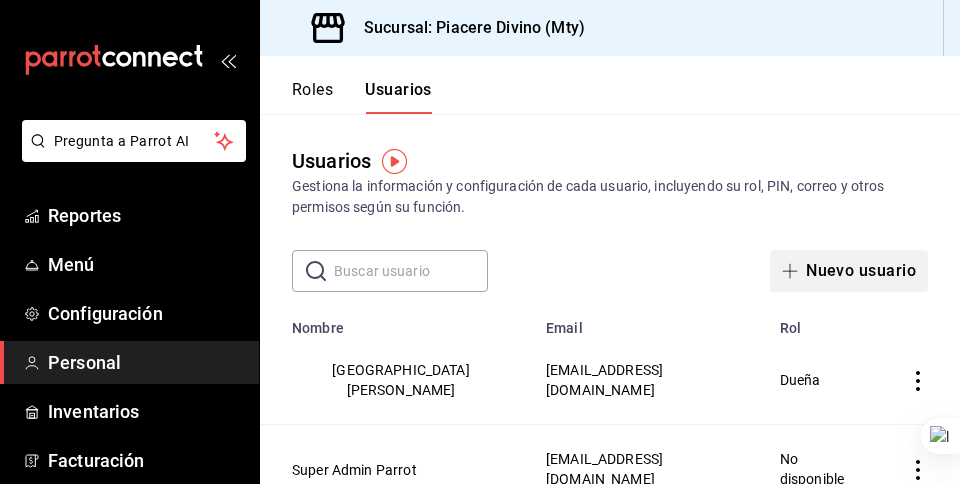 click on "Nuevo usuario" at bounding box center [849, 271] 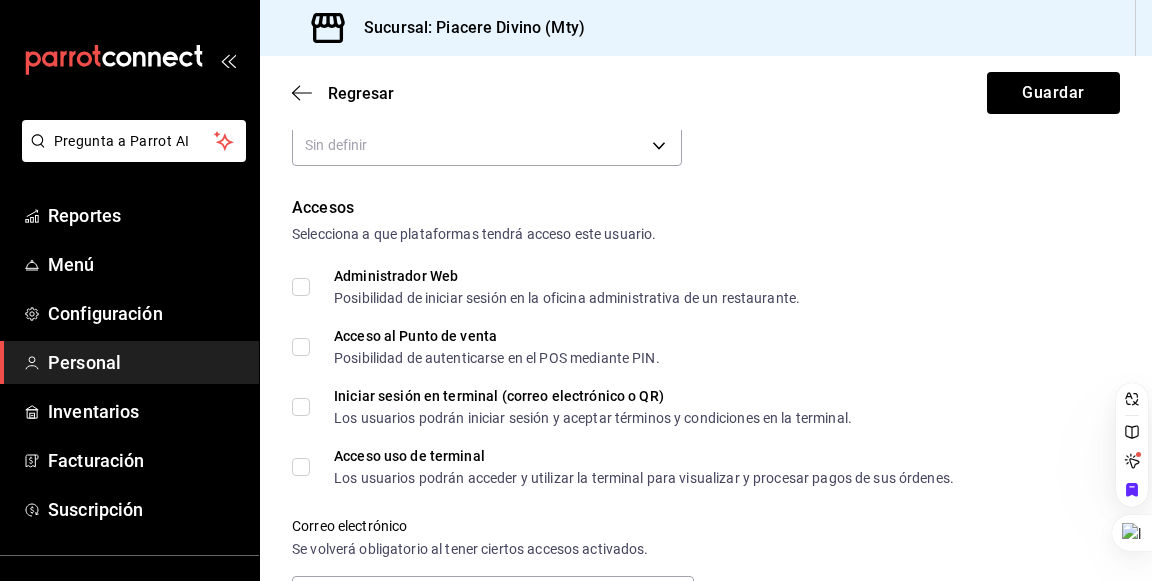 scroll, scrollTop: 388, scrollLeft: 0, axis: vertical 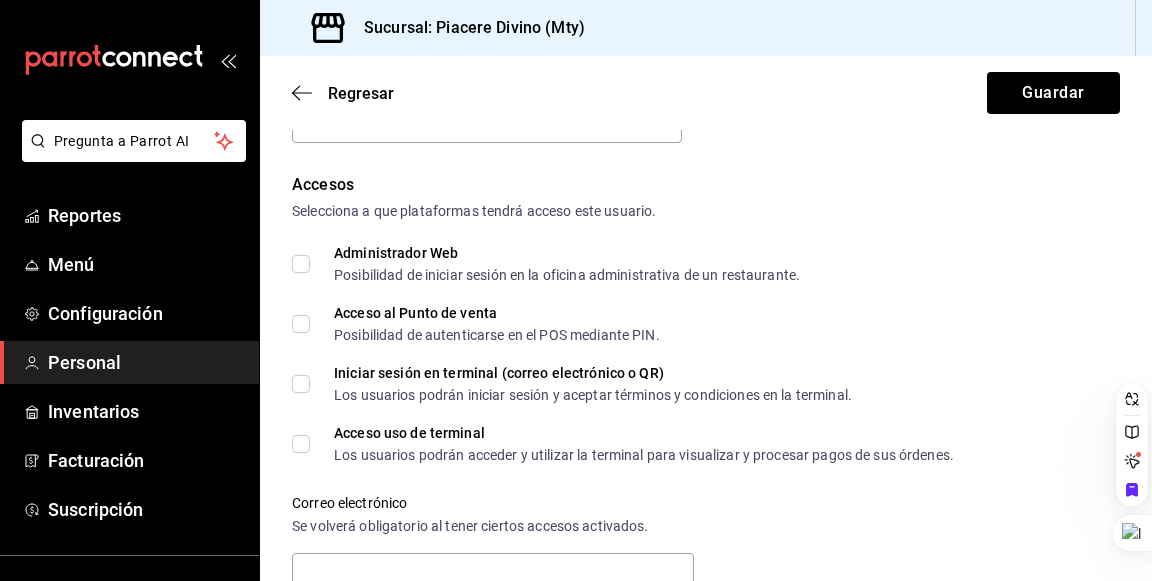 click on "Acceso al Punto de venta Posibilidad de autenticarse en el POS mediante PIN." at bounding box center [301, 324] 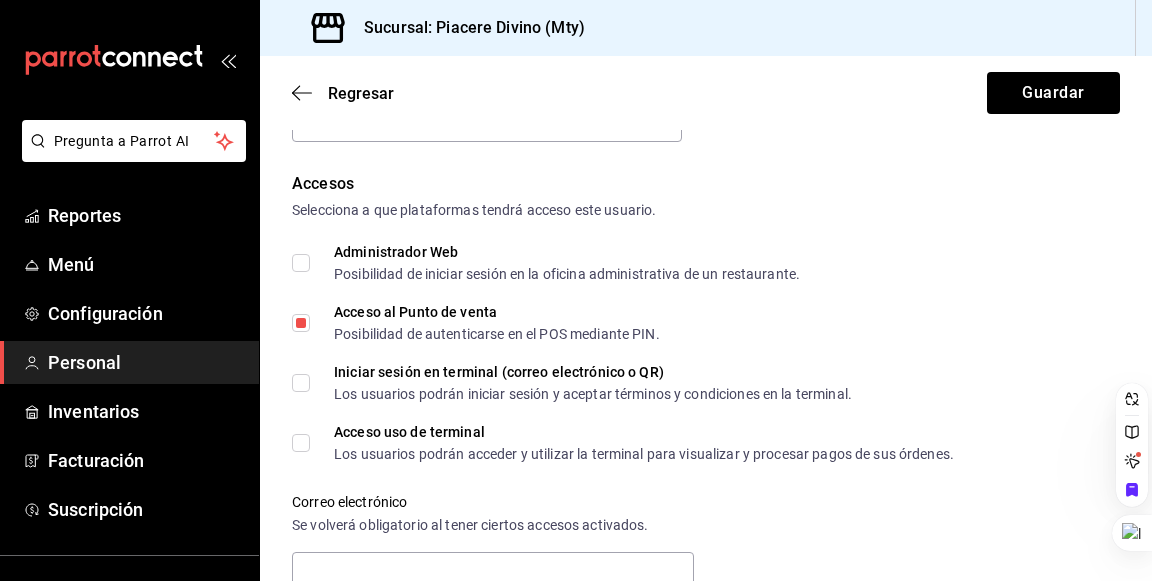 click on "Acceso uso de terminal Los usuarios podrán acceder y utilizar la terminal para visualizar y procesar pagos de sus órdenes." at bounding box center (301, 443) 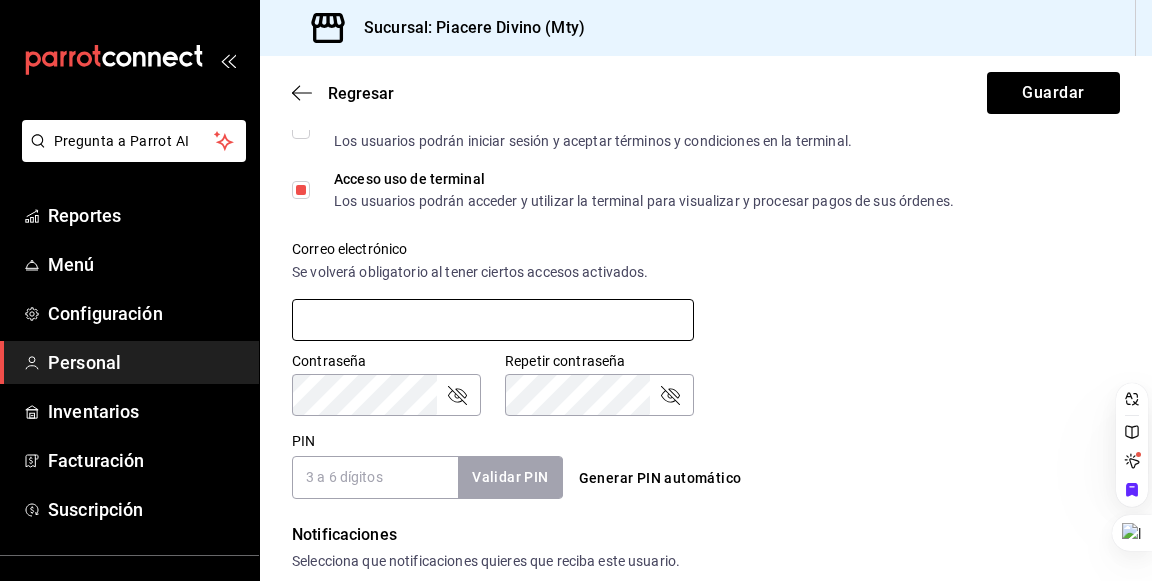 scroll, scrollTop: 712, scrollLeft: 0, axis: vertical 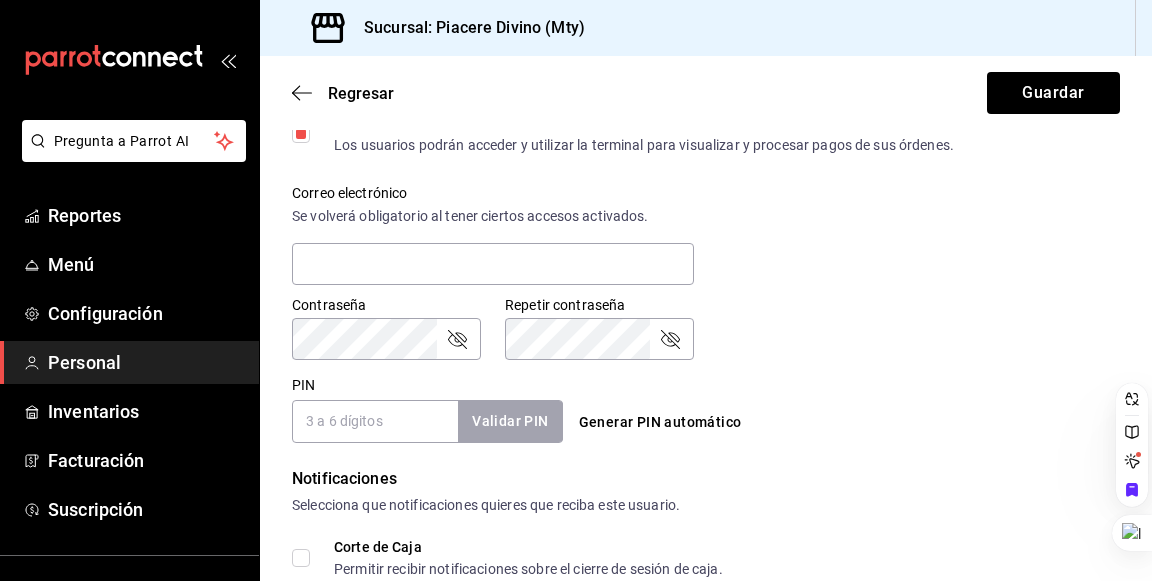 click on "PIN" at bounding box center (375, 421) 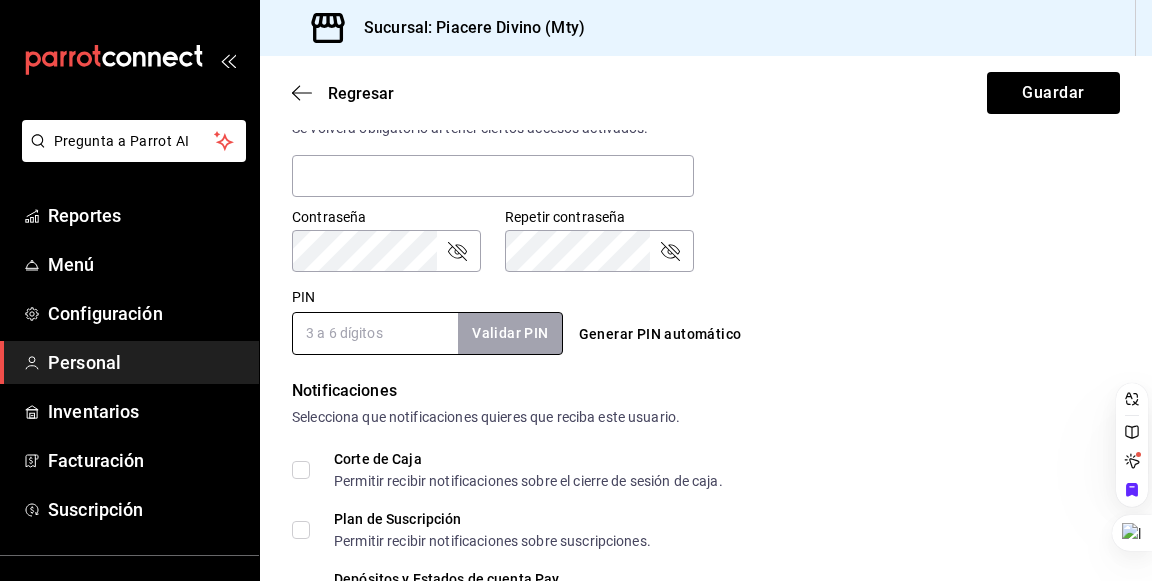 scroll, scrollTop: 808, scrollLeft: 0, axis: vertical 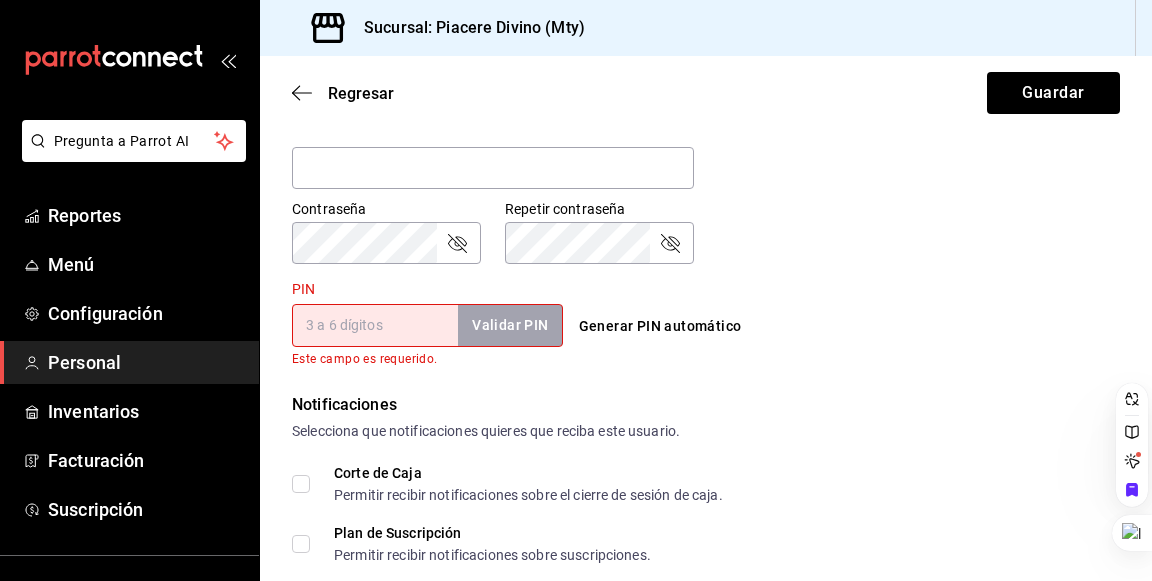 click on "Notificaciones Selecciona que notificaciones quieres que reciba este usuario." at bounding box center [706, 417] 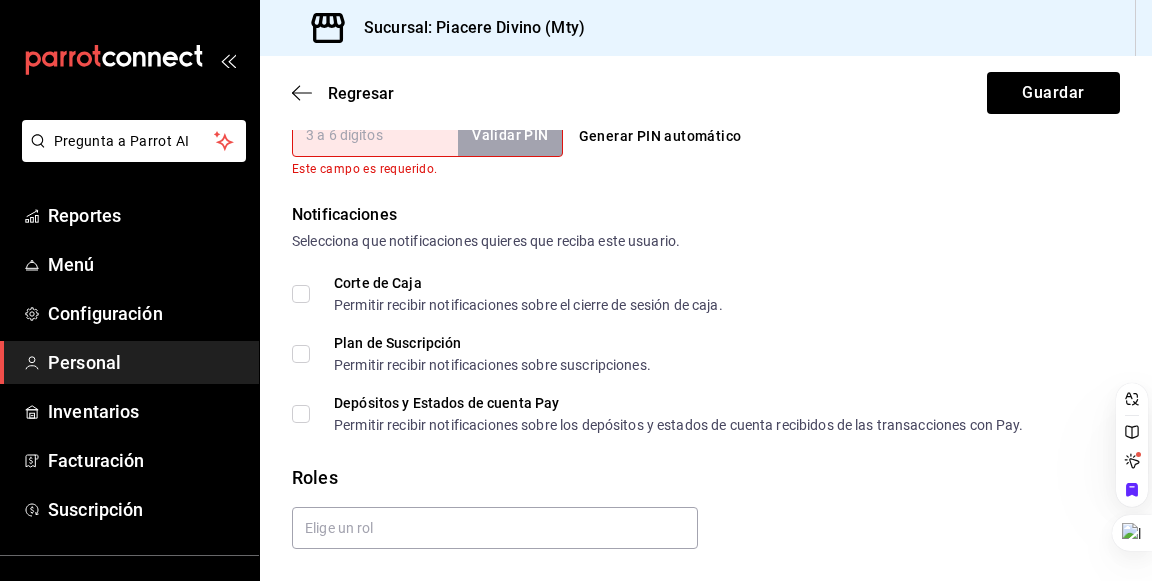scroll, scrollTop: 1054, scrollLeft: 0, axis: vertical 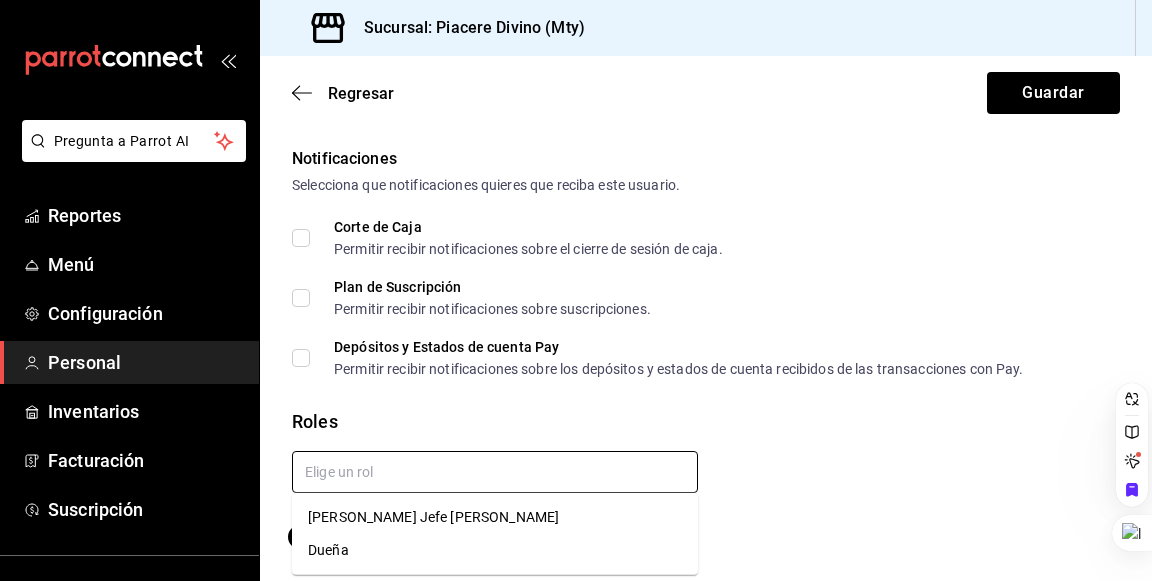 click at bounding box center (495, 472) 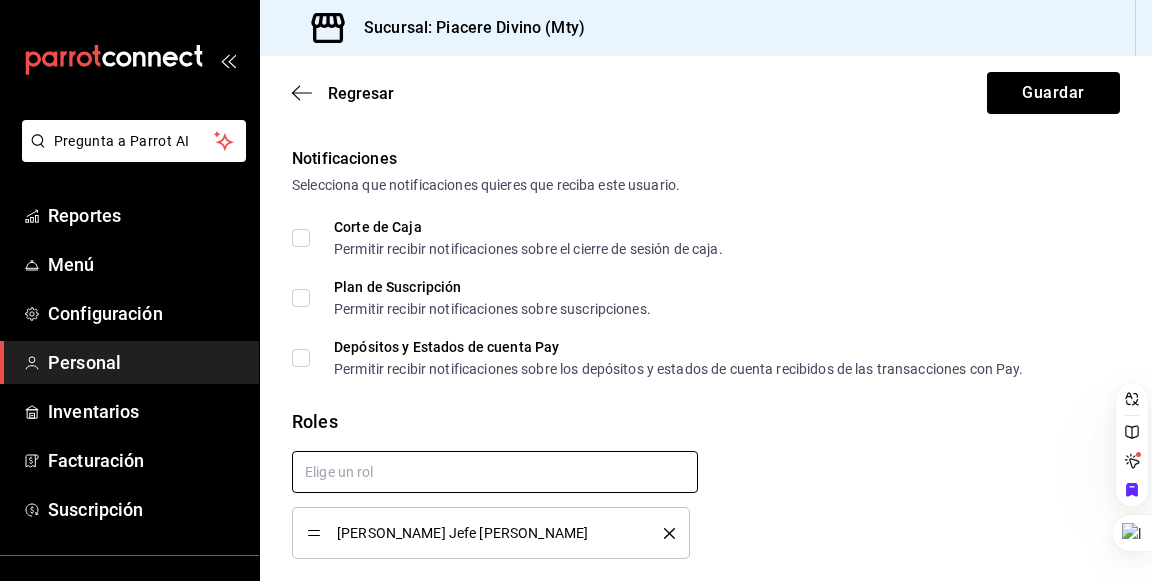 checkbox on "true" 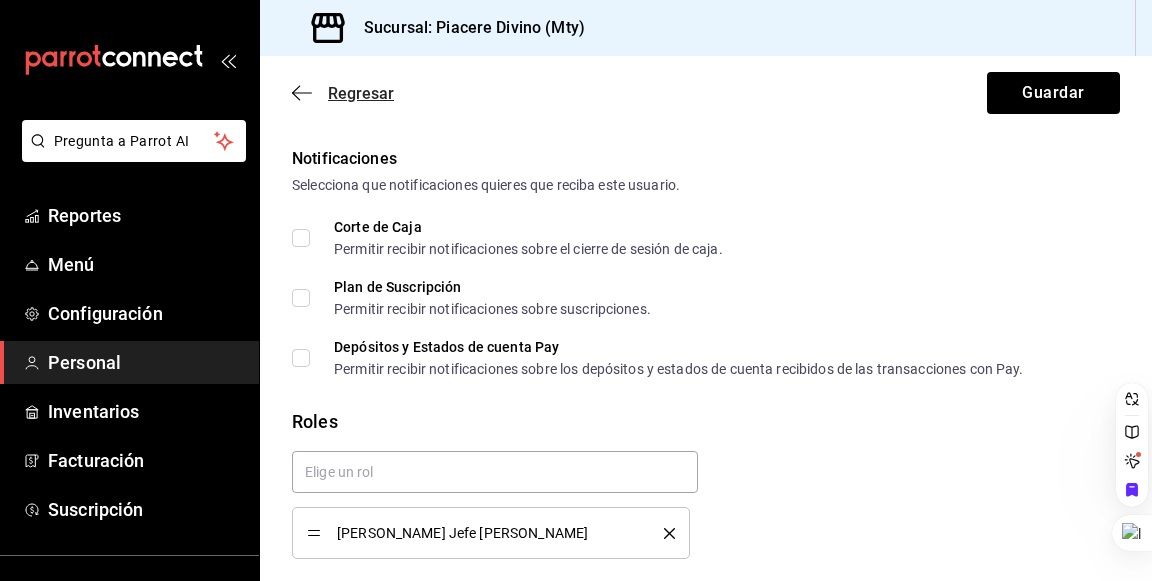 click on "Regresar" at bounding box center (343, 93) 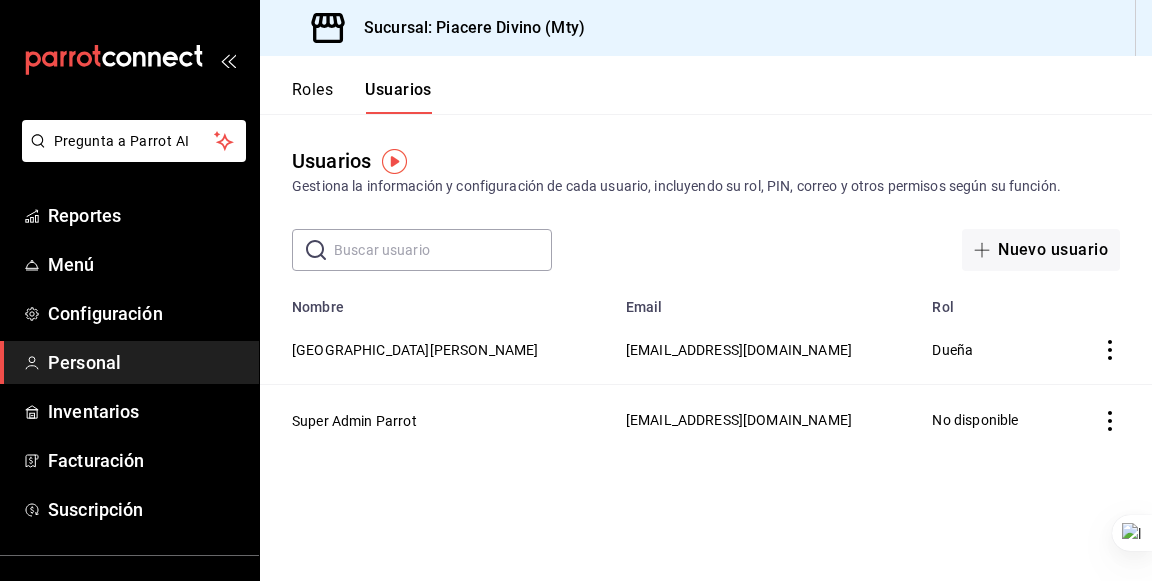 click on "Roles" at bounding box center (312, 97) 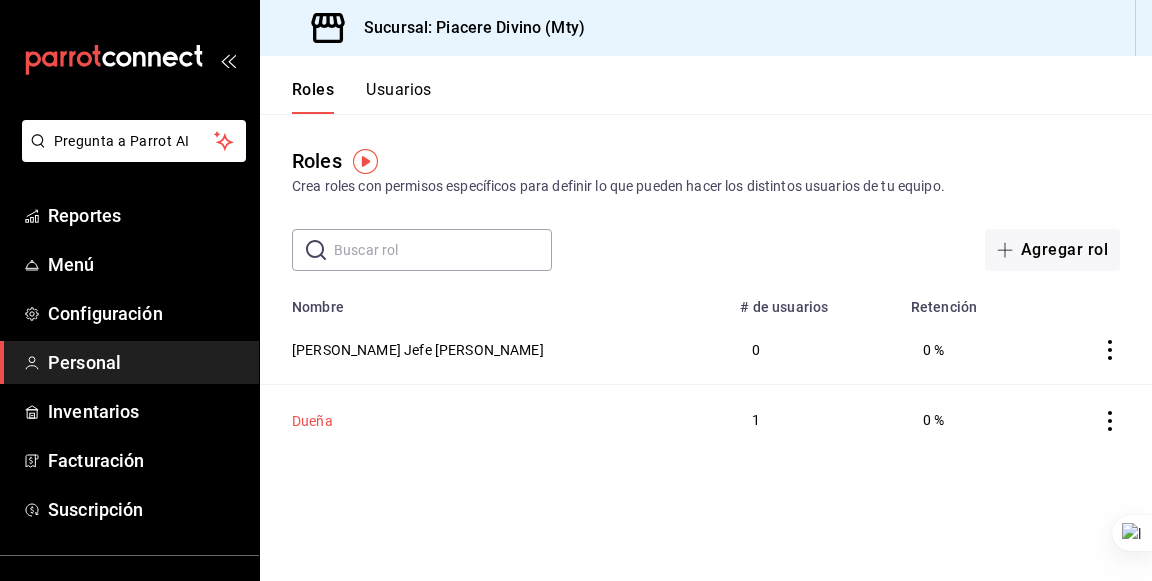 click on "Dueña" at bounding box center (312, 421) 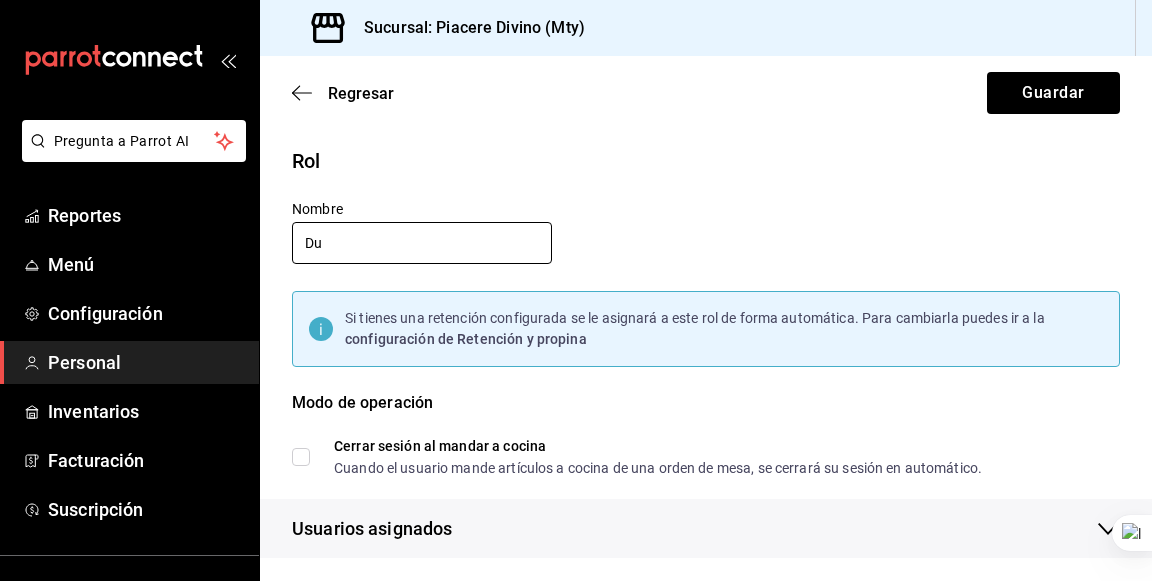 type on "D" 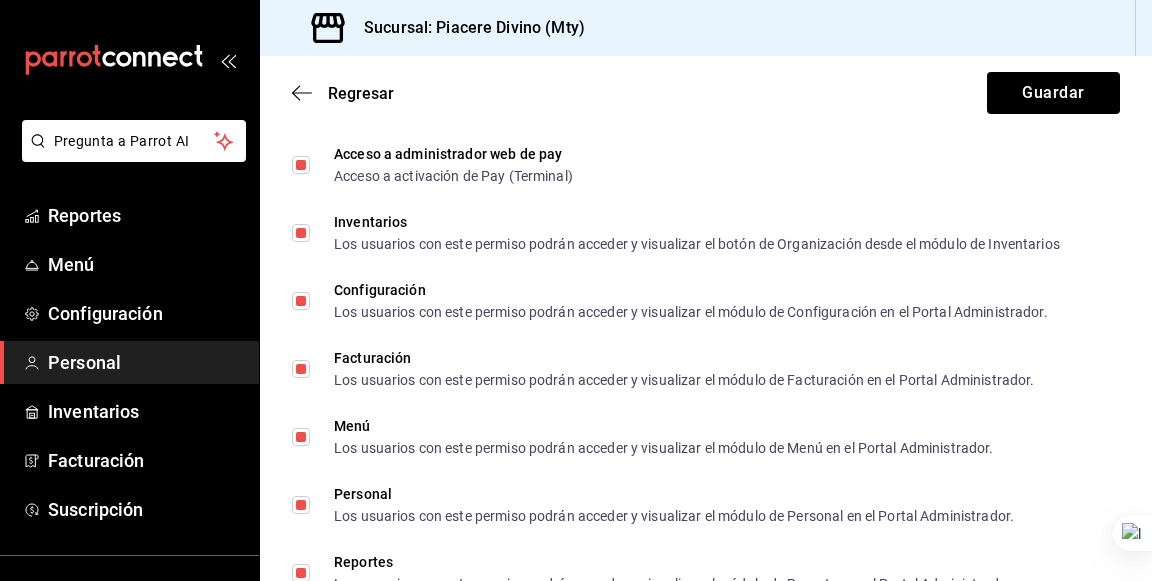 scroll, scrollTop: 1317, scrollLeft: 0, axis: vertical 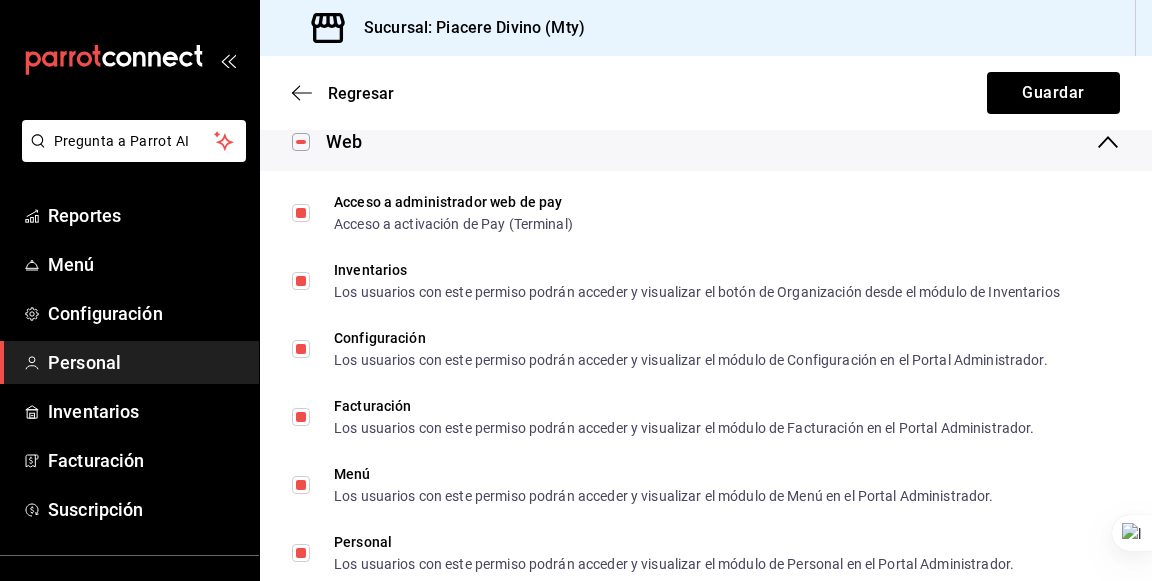 type on "Socios" 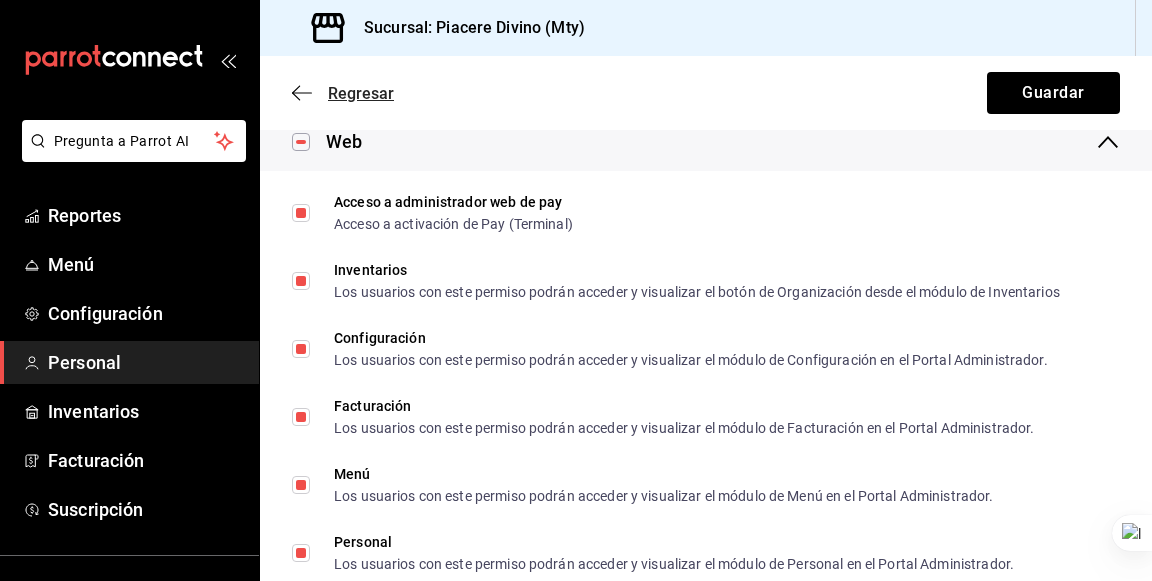click 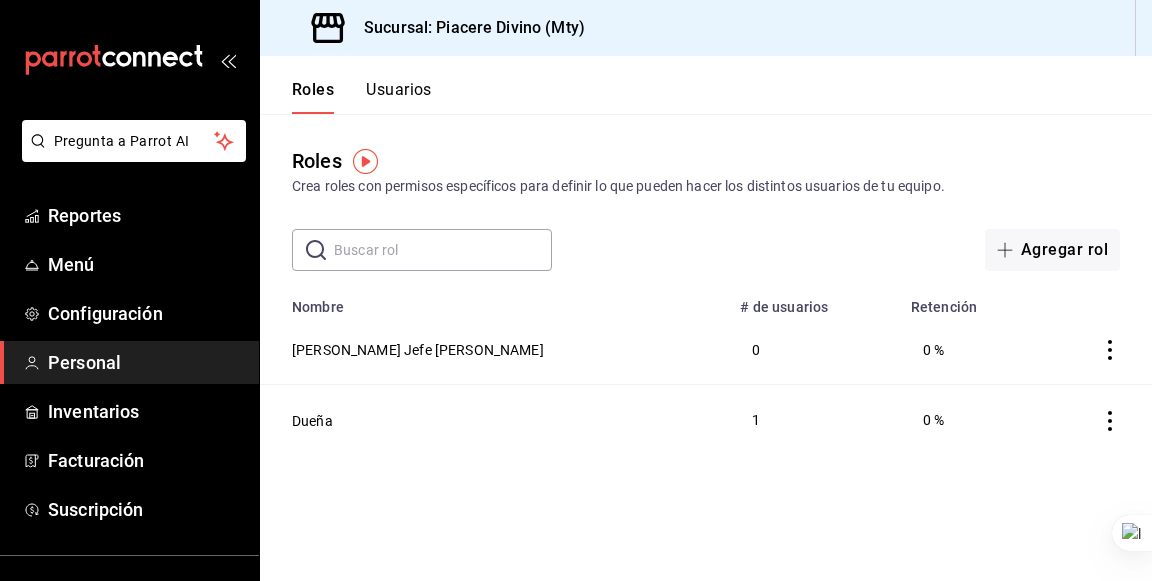 click on "Usuarios" at bounding box center [399, 97] 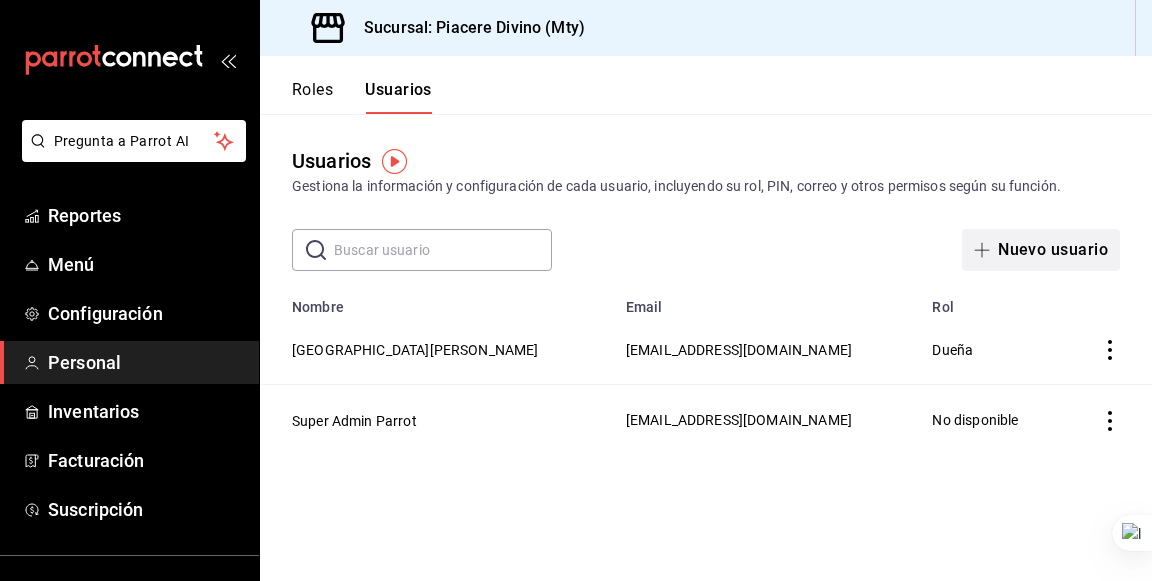 click on "Nuevo usuario" at bounding box center [1041, 250] 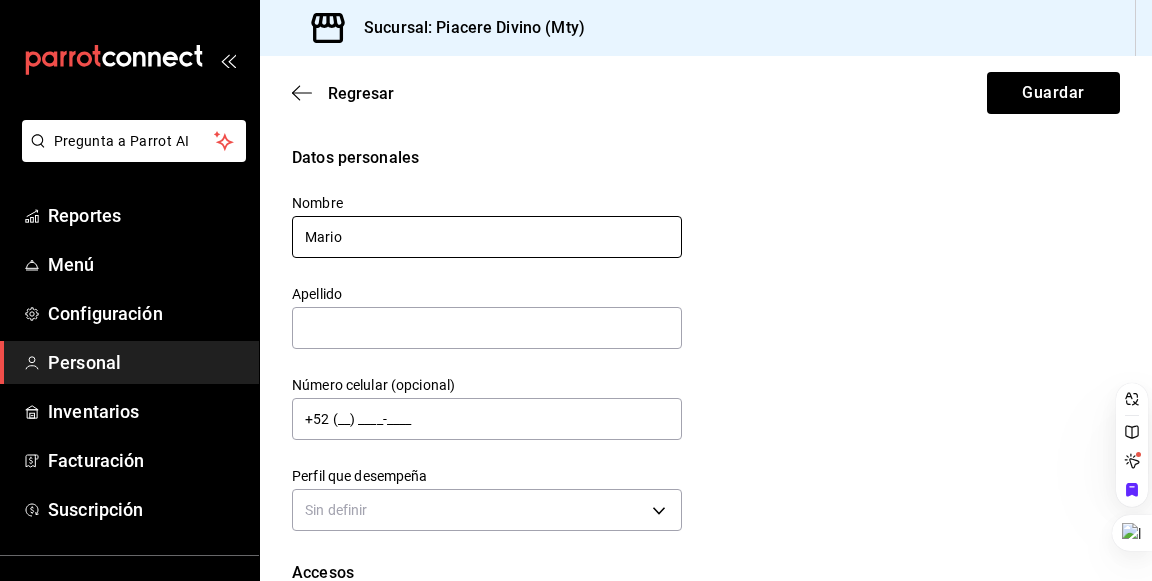 type on "Mario" 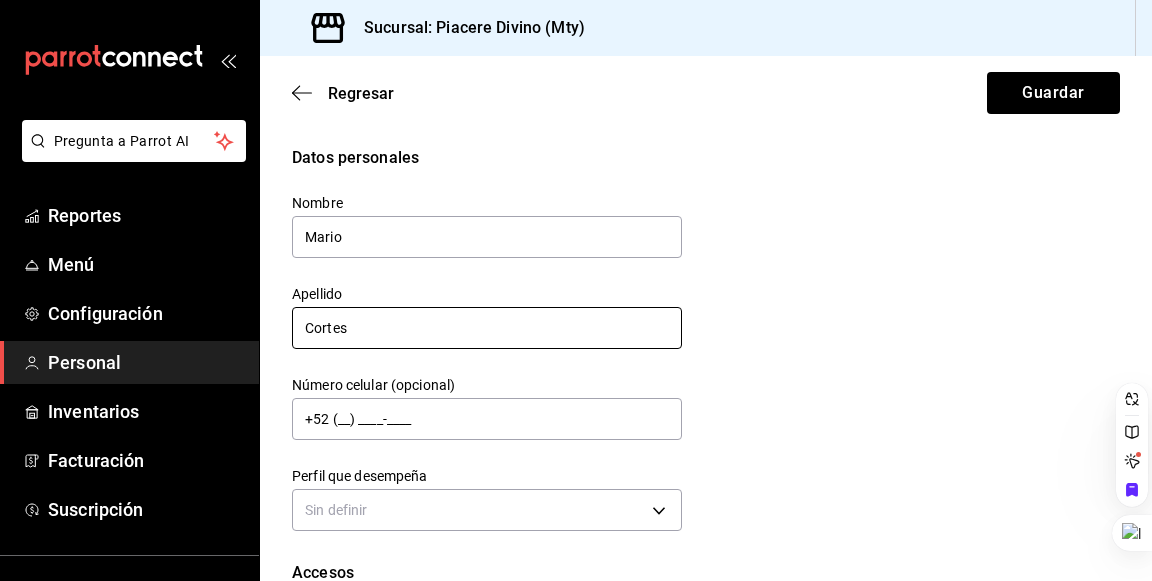 type on "Cortes" 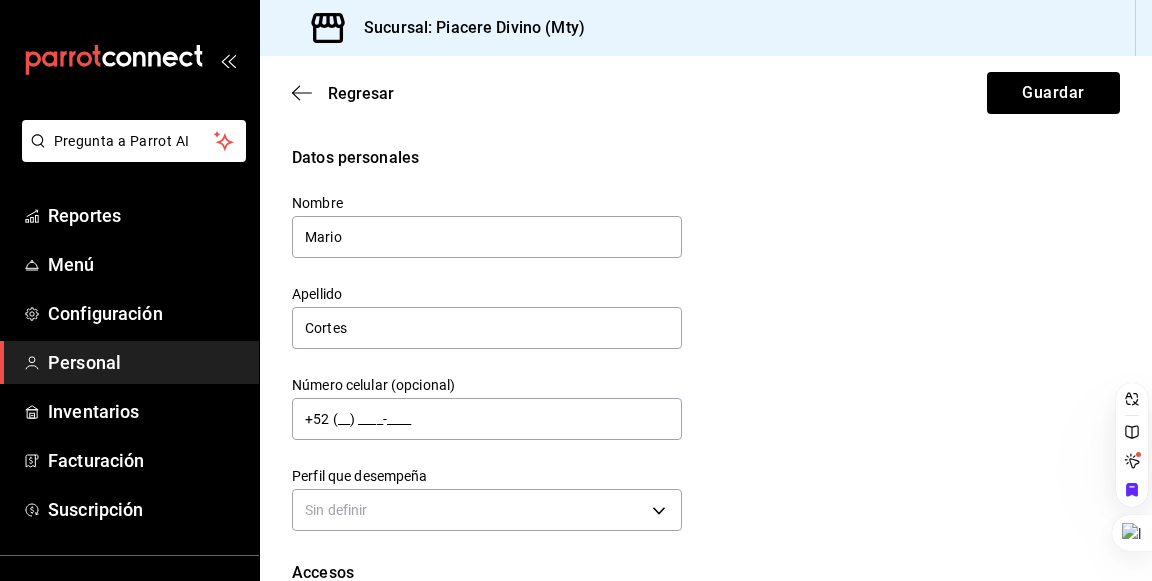 click on "Datos personales Nombre [PERSON_NAME] Cortes Número celular (opcional) +52 (__) ____-____ Perfil que desempeña Sin definir" at bounding box center (706, 341) 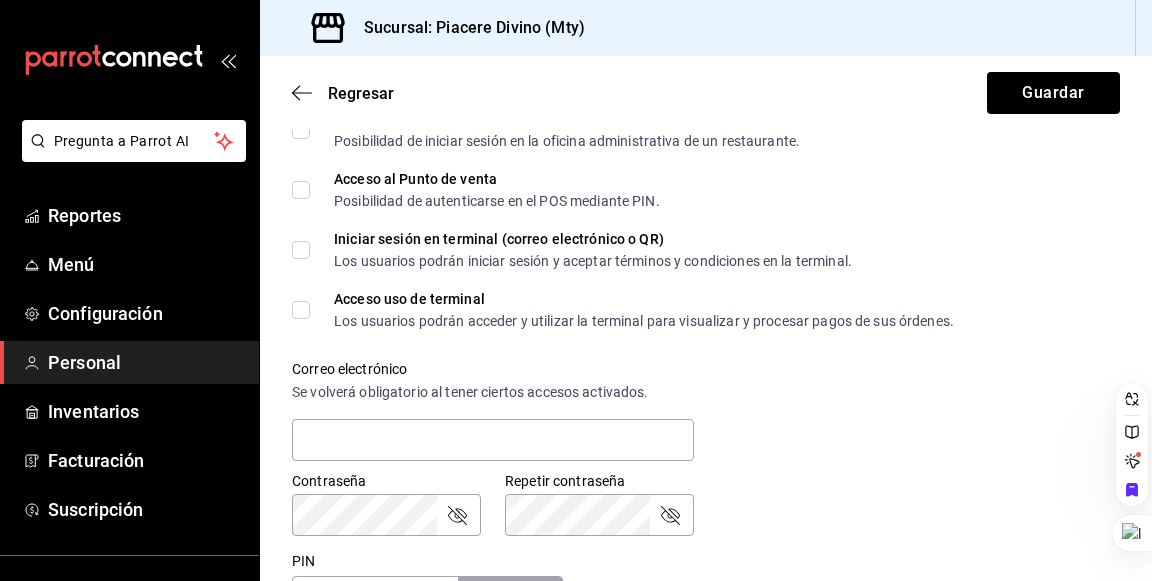 scroll, scrollTop: 1017, scrollLeft: 0, axis: vertical 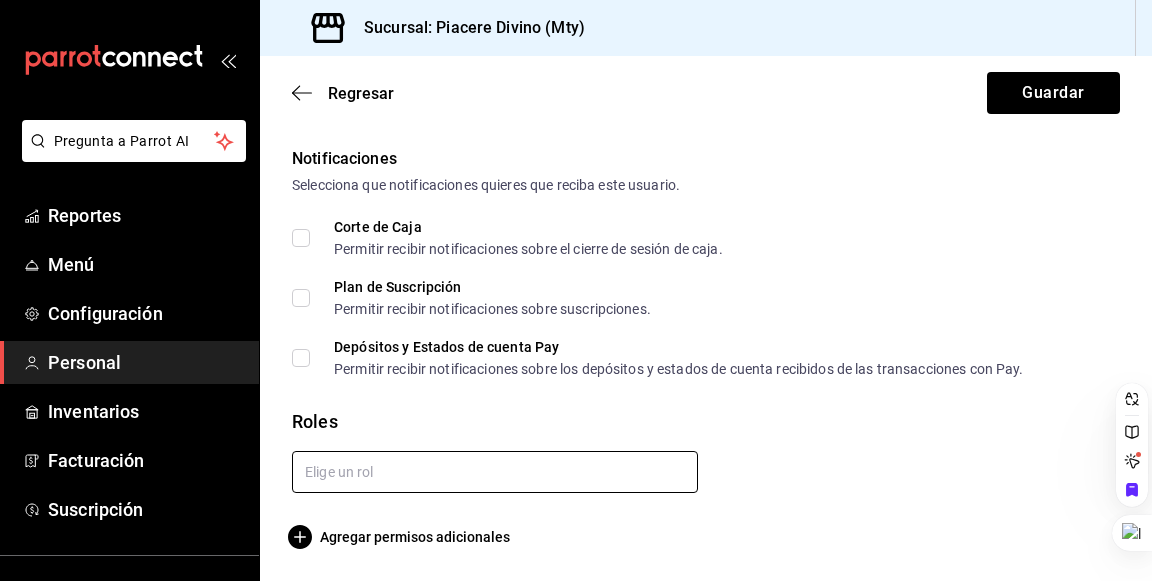 click at bounding box center [495, 472] 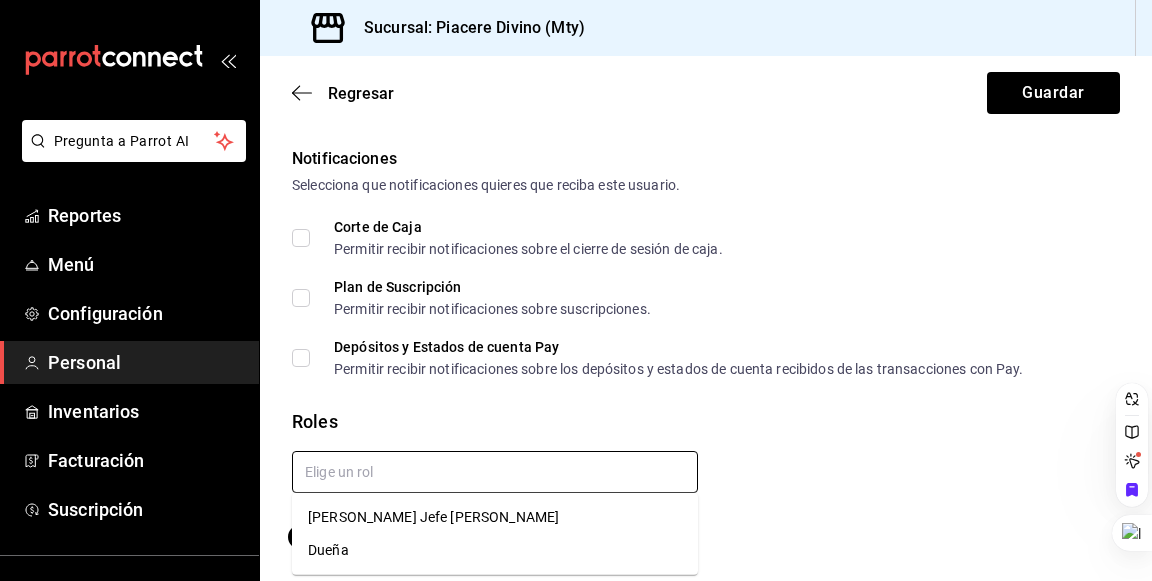 click on "Dueña" at bounding box center (495, 550) 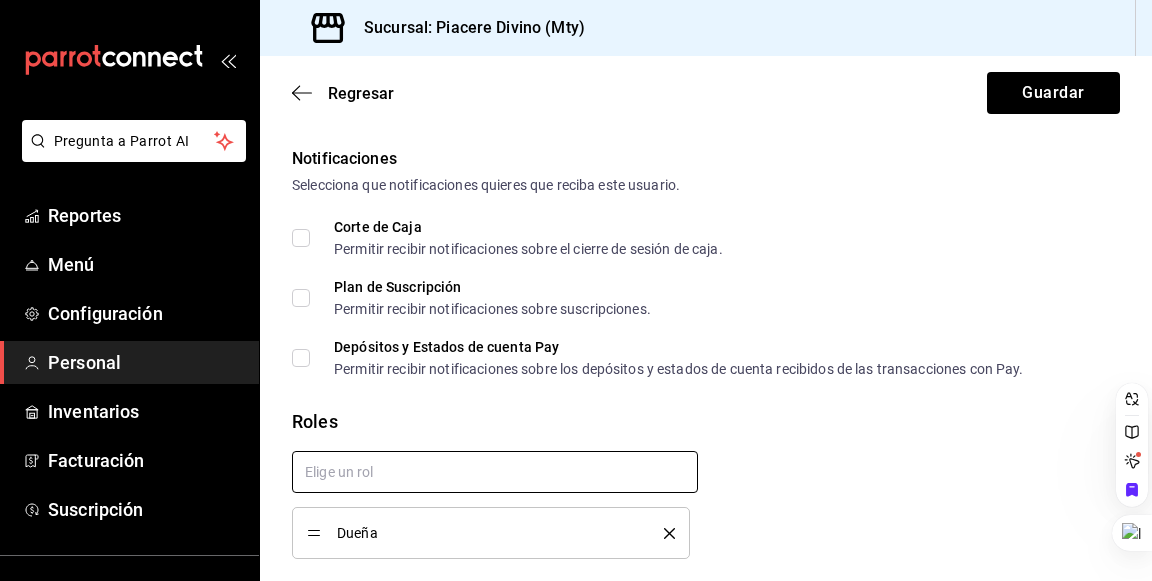 checkbox on "true" 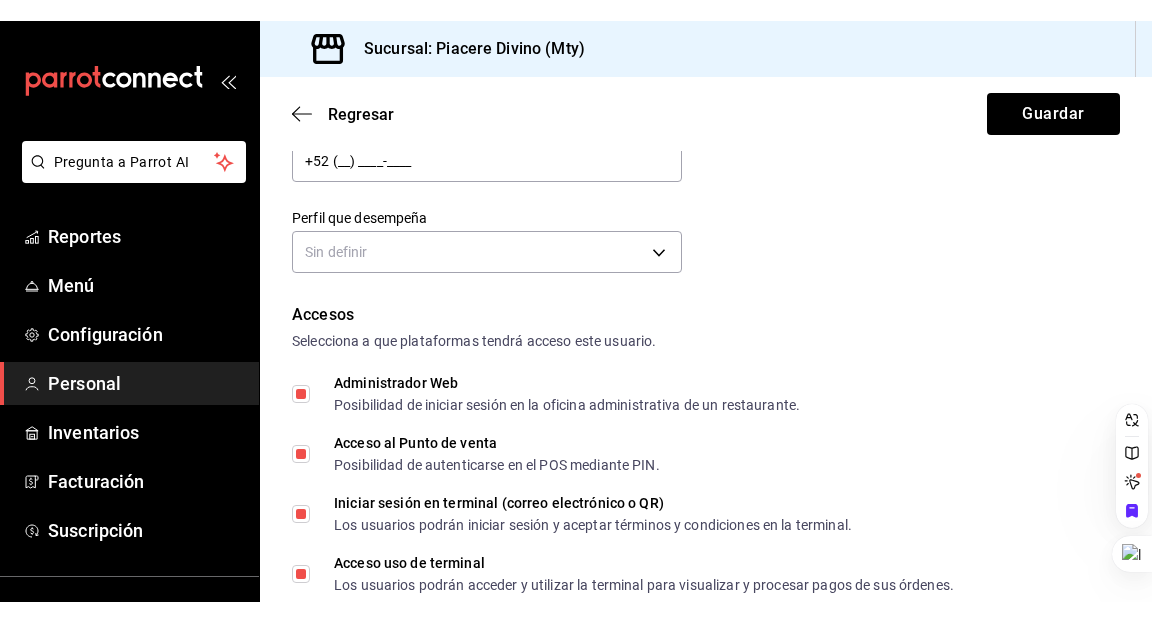 scroll, scrollTop: 0, scrollLeft: 0, axis: both 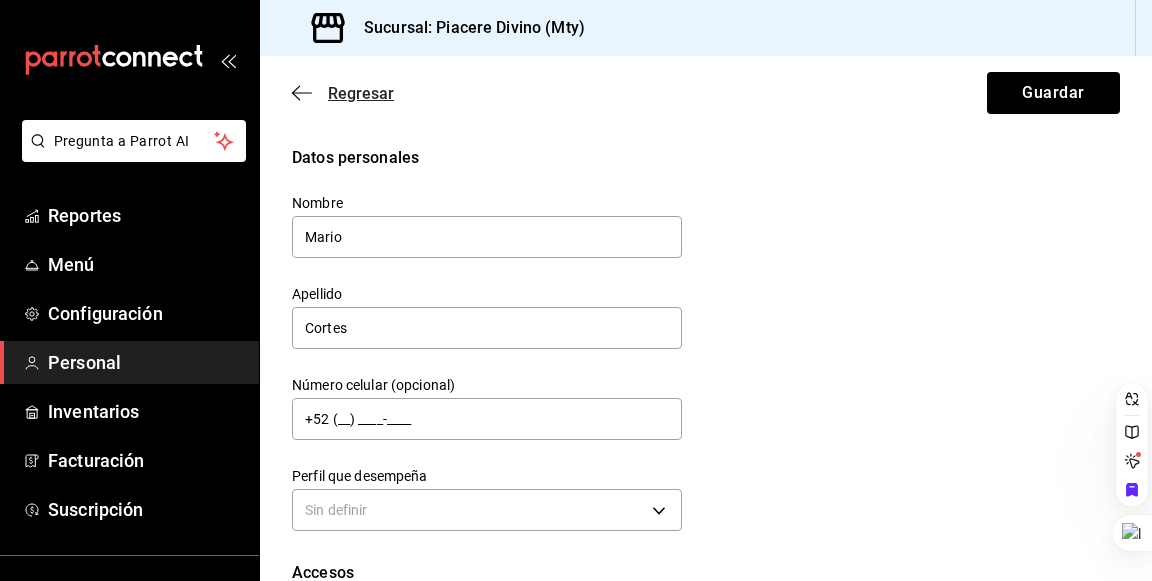 click on "Regresar" at bounding box center (343, 93) 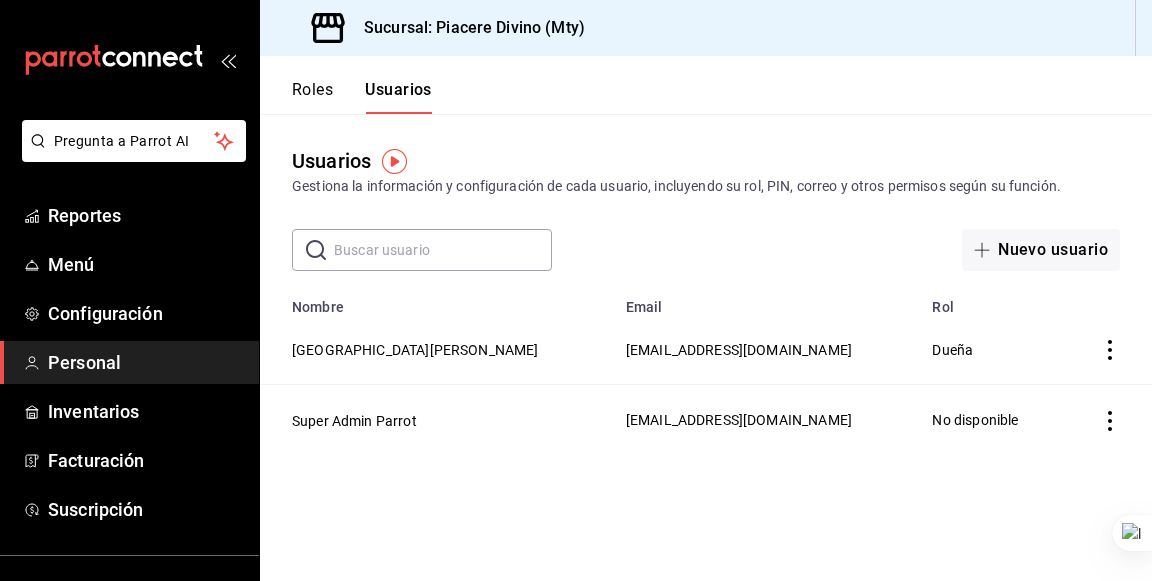 click on "Roles" at bounding box center (312, 97) 